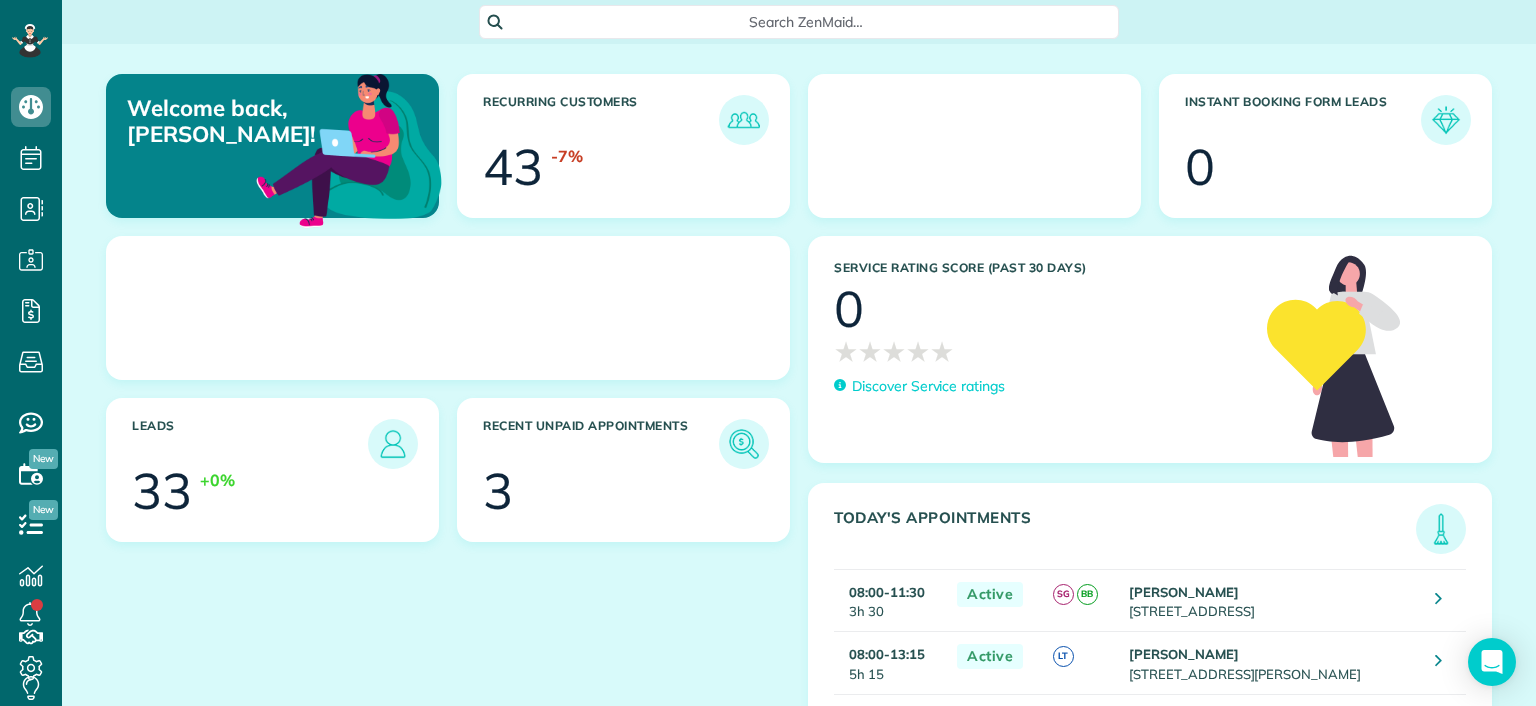 scroll, scrollTop: 0, scrollLeft: 0, axis: both 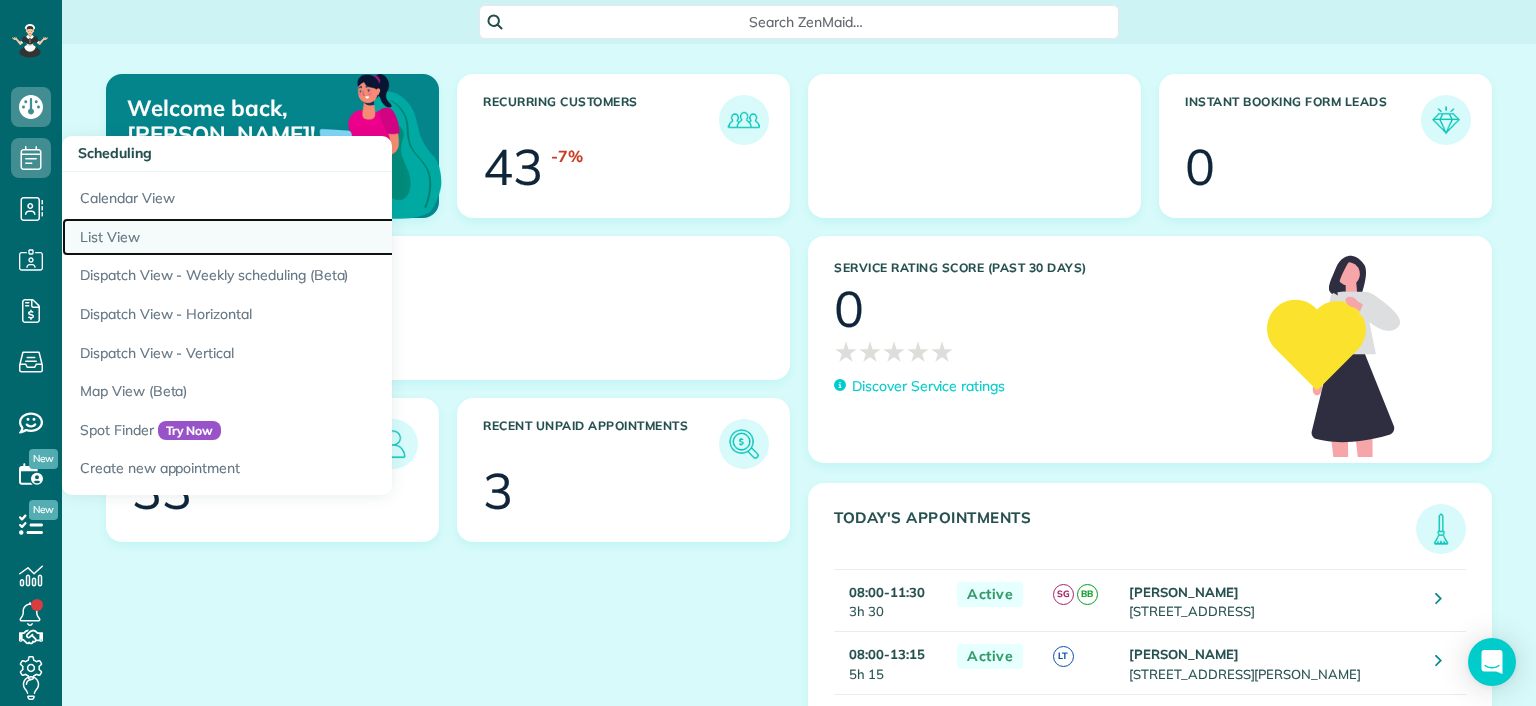 click on "List View" at bounding box center (312, 237) 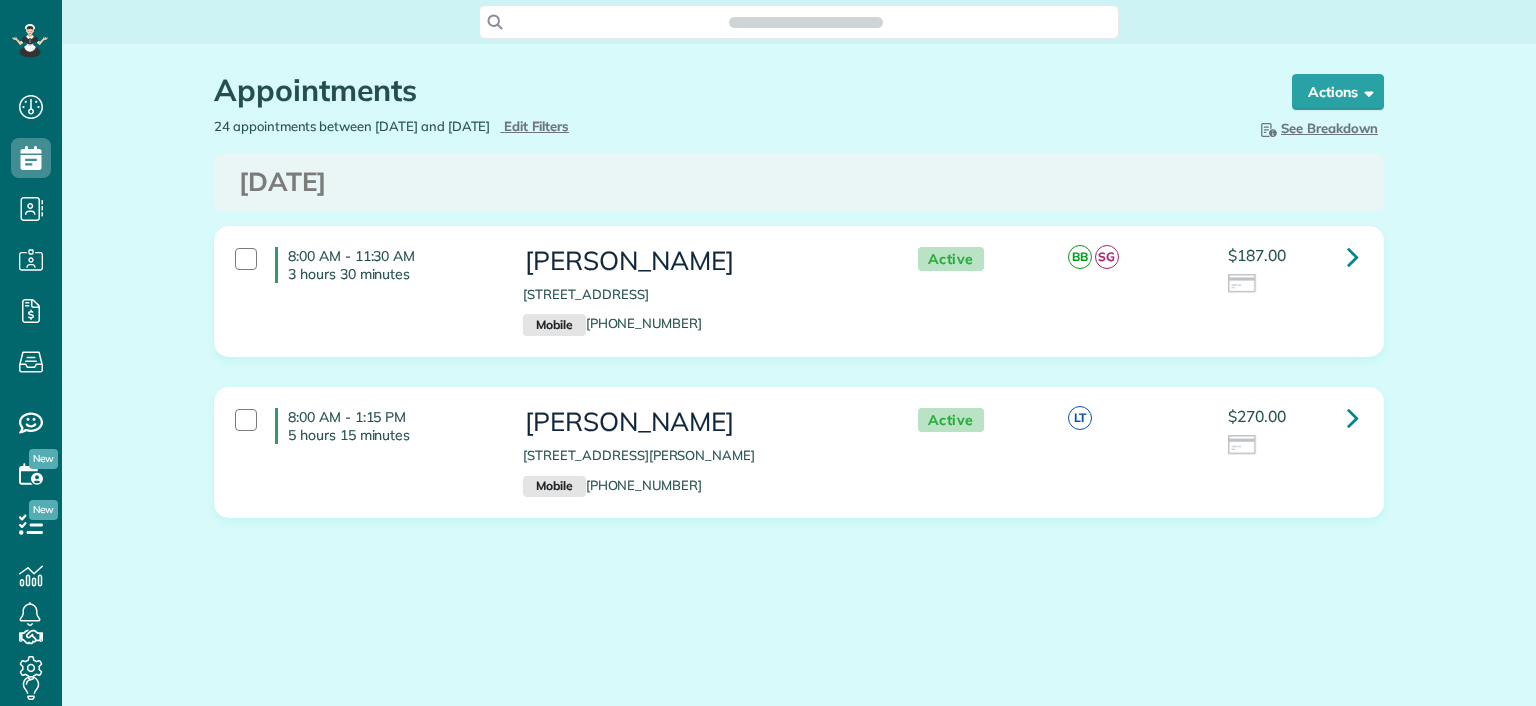 scroll, scrollTop: 0, scrollLeft: 0, axis: both 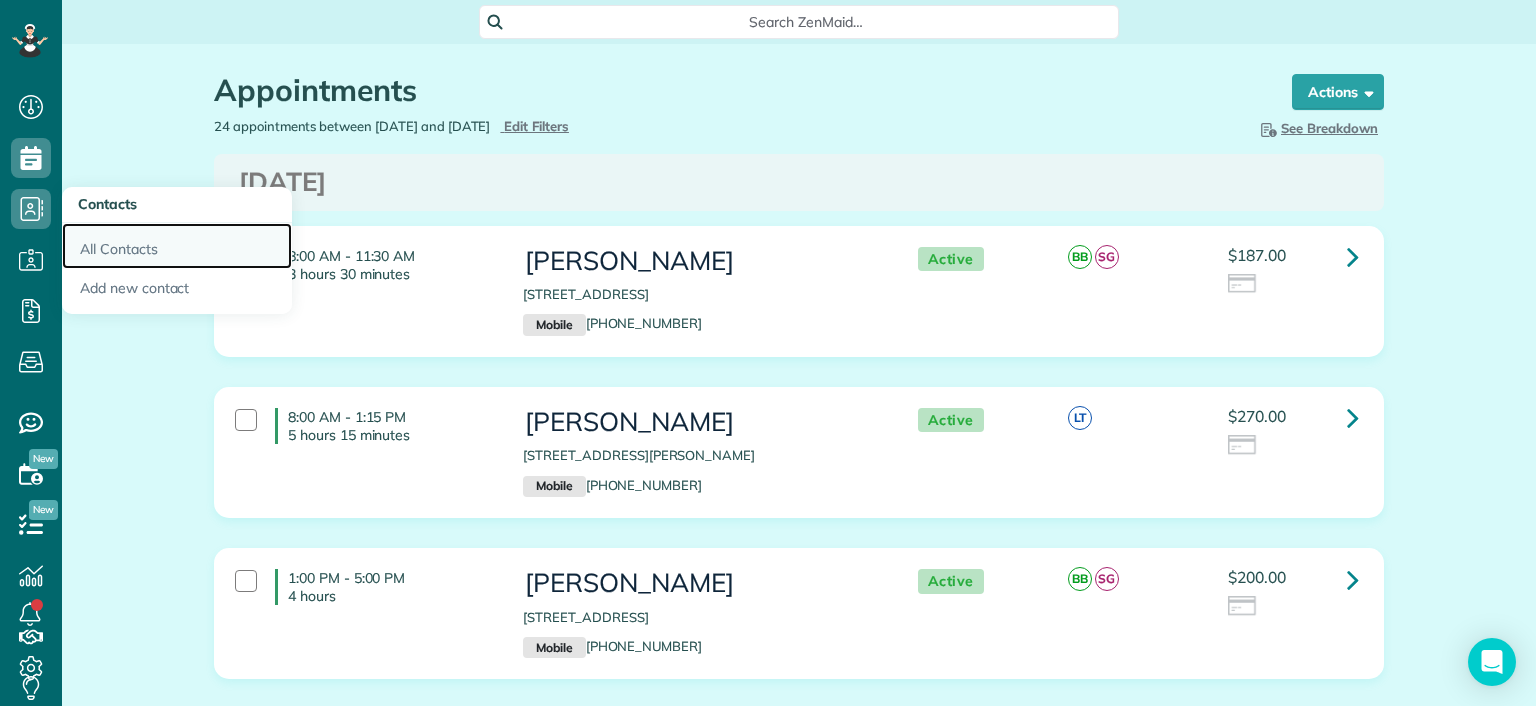 click on "All Contacts" at bounding box center (177, 246) 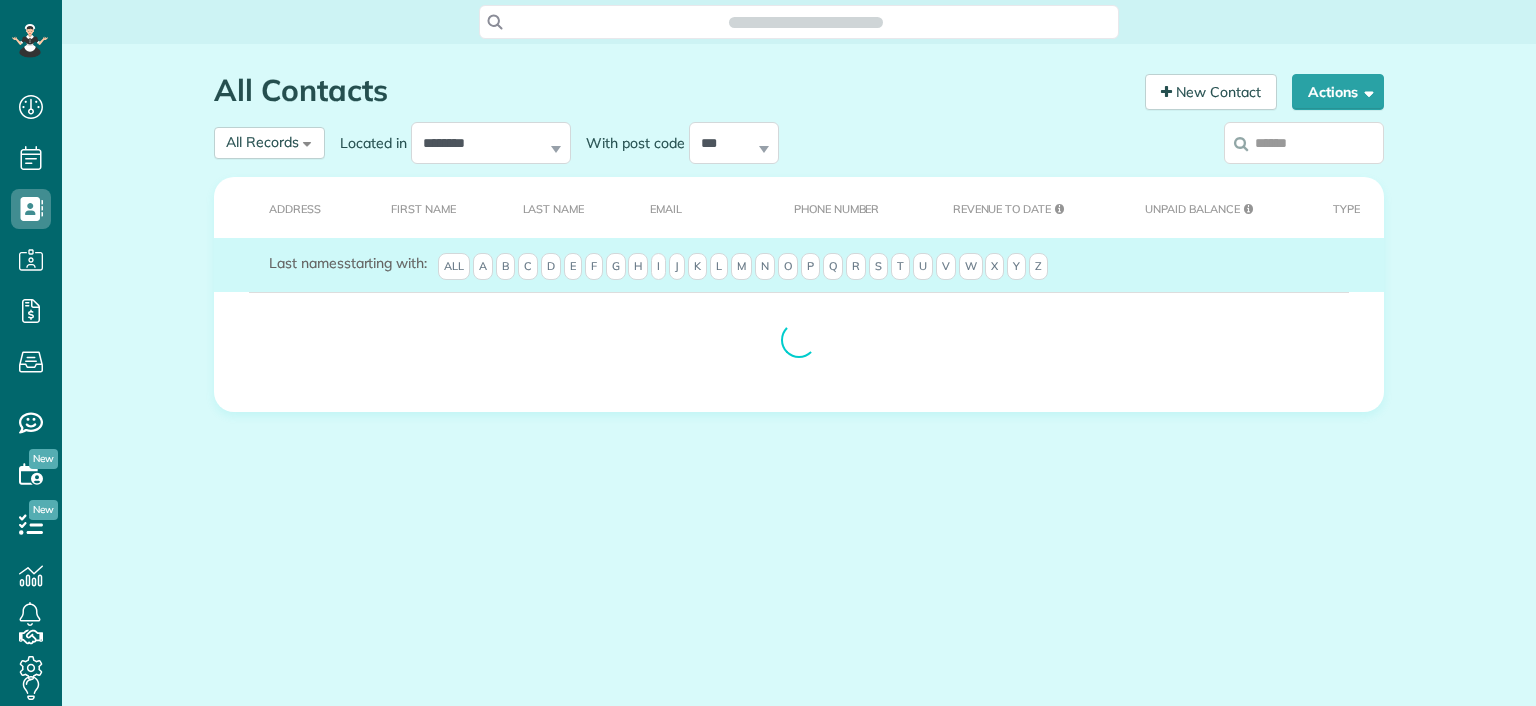 scroll, scrollTop: 0, scrollLeft: 0, axis: both 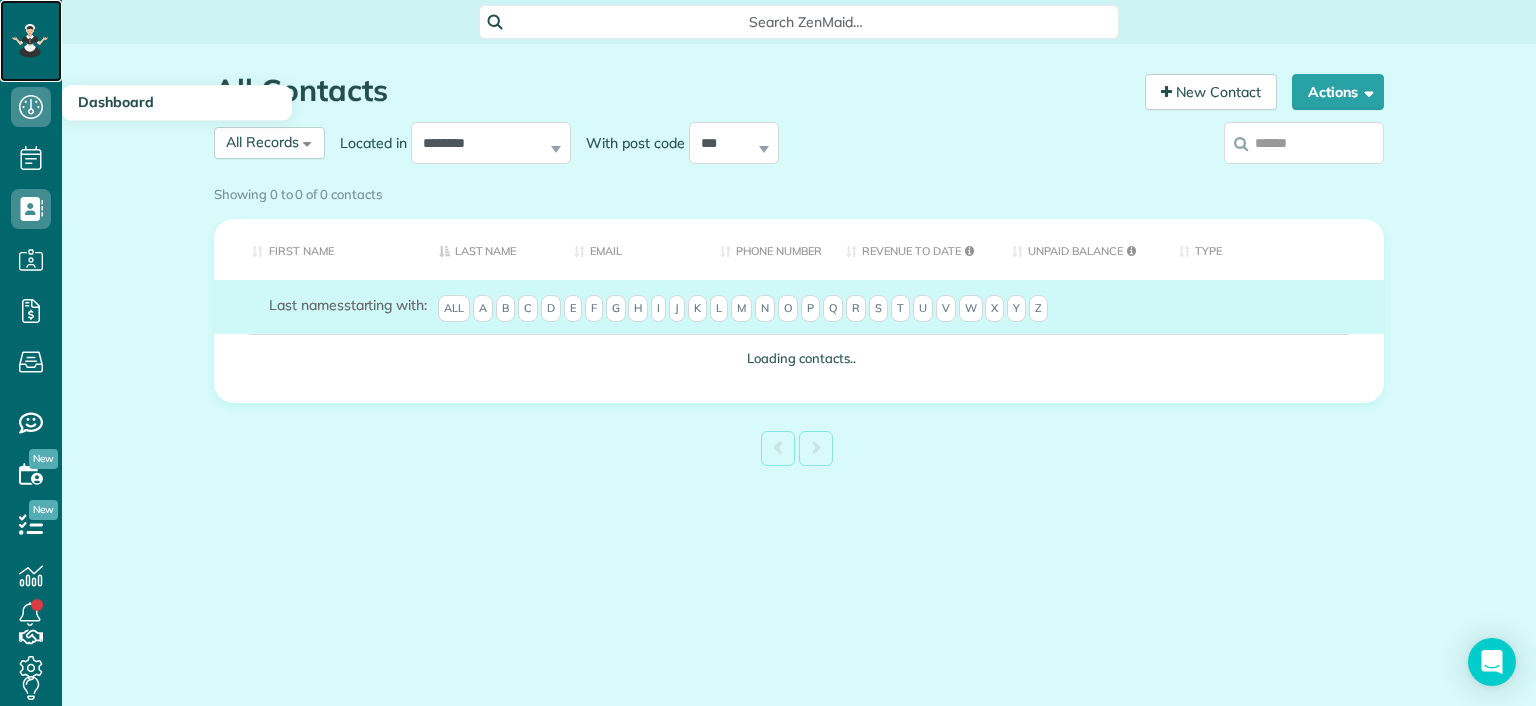 click 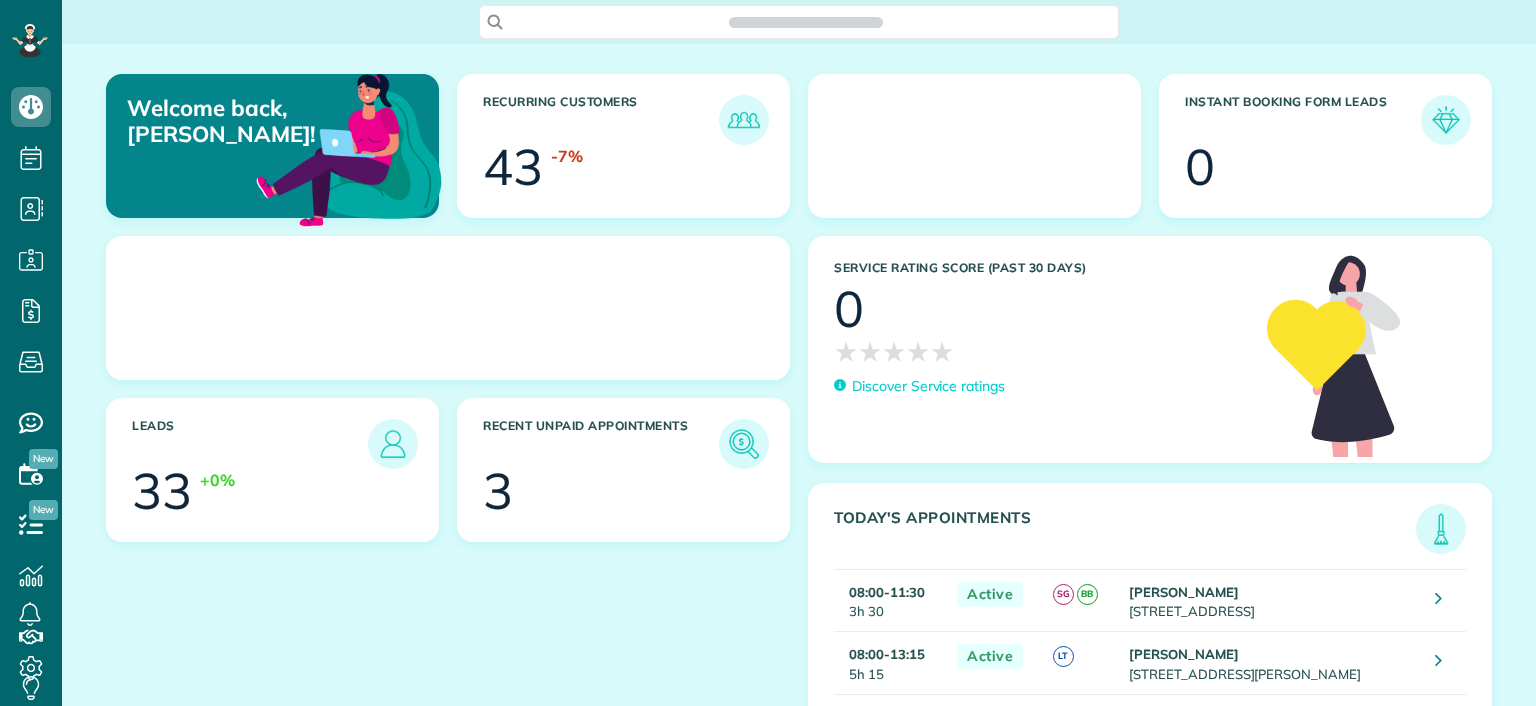 scroll, scrollTop: 0, scrollLeft: 0, axis: both 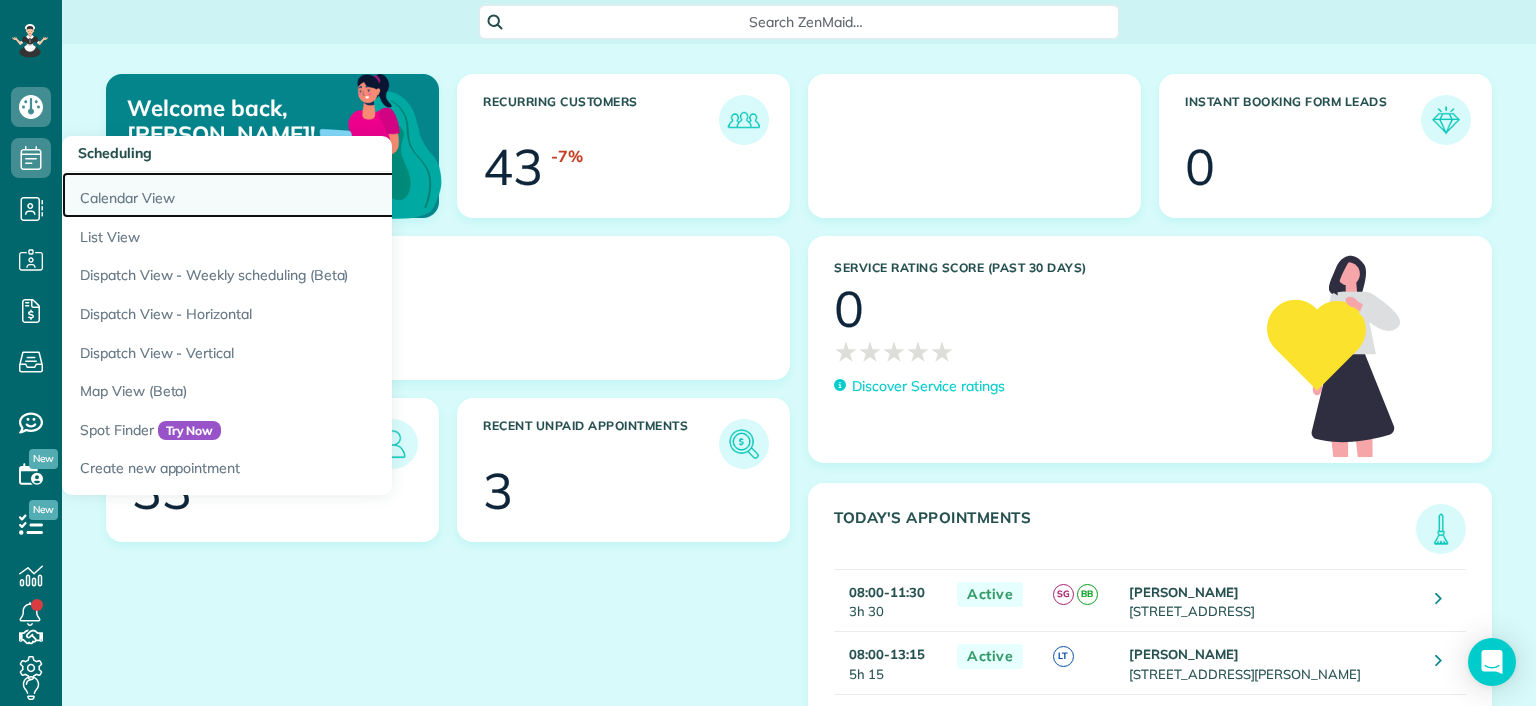 click on "Calendar View" at bounding box center [312, 195] 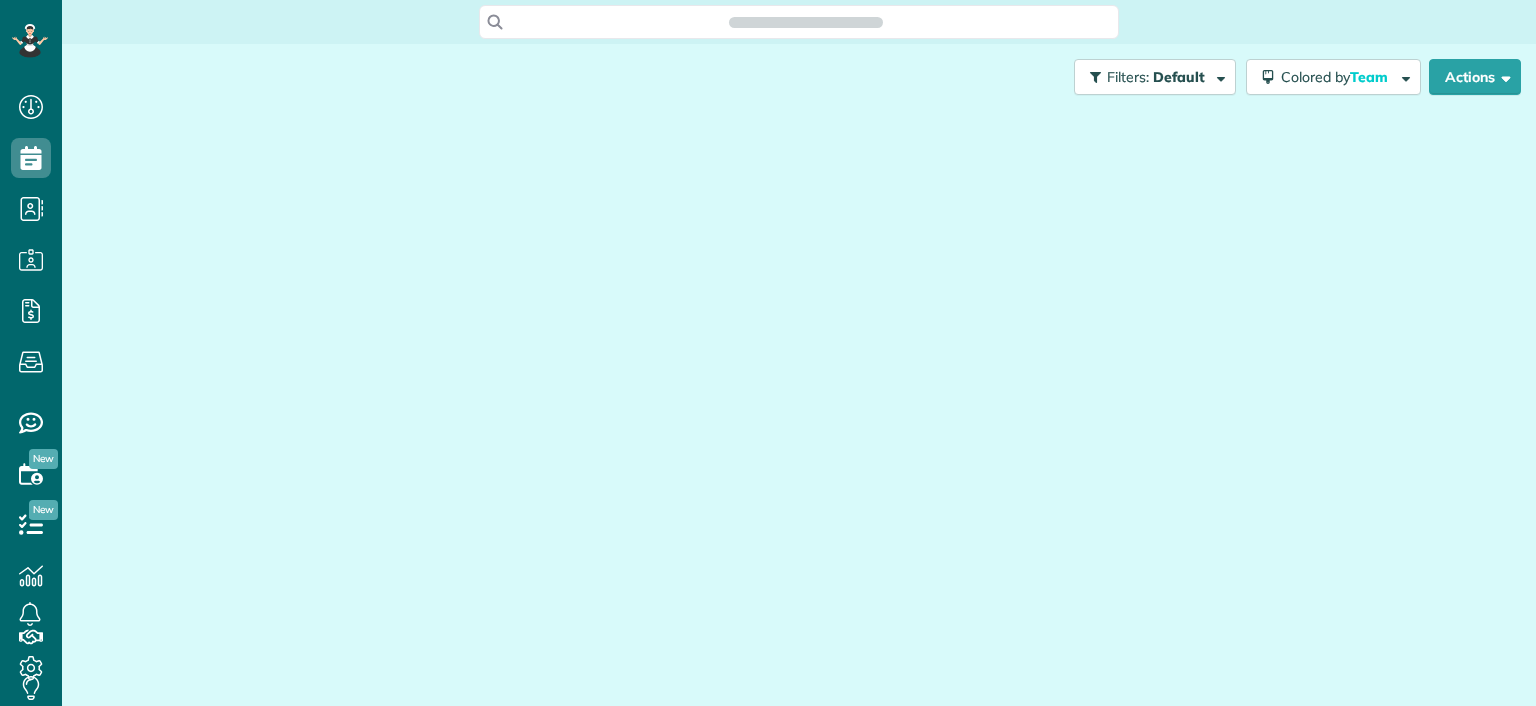 scroll, scrollTop: 0, scrollLeft: 0, axis: both 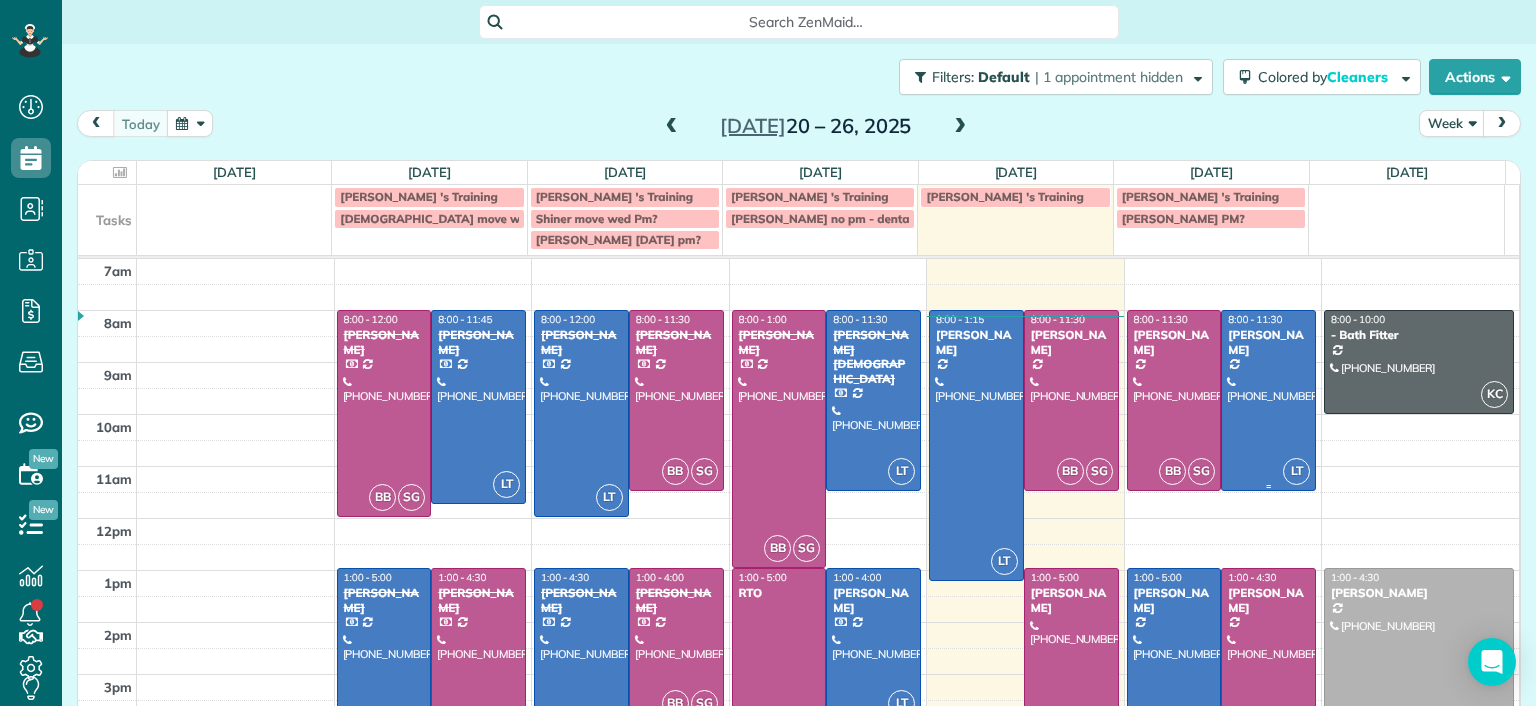 click at bounding box center [1268, 400] 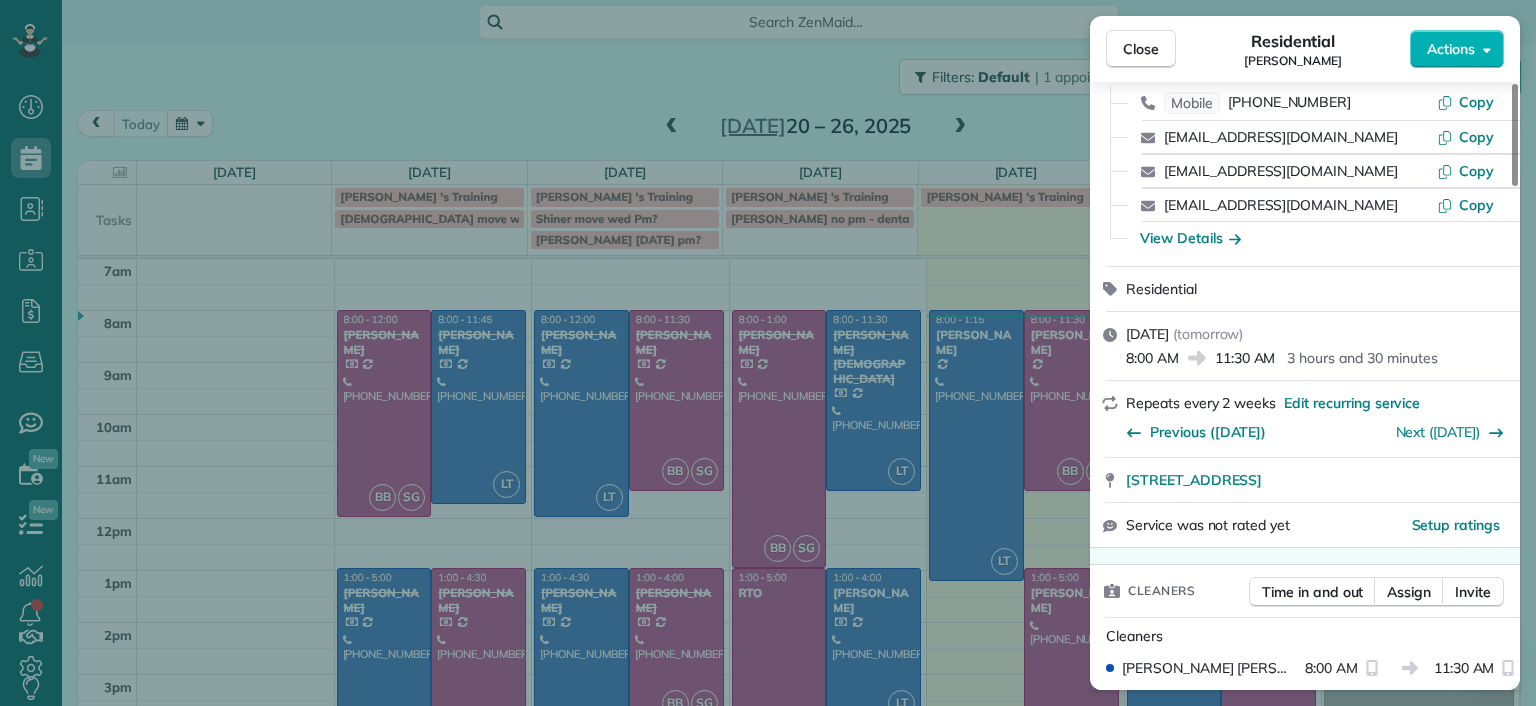 scroll, scrollTop: 0, scrollLeft: 0, axis: both 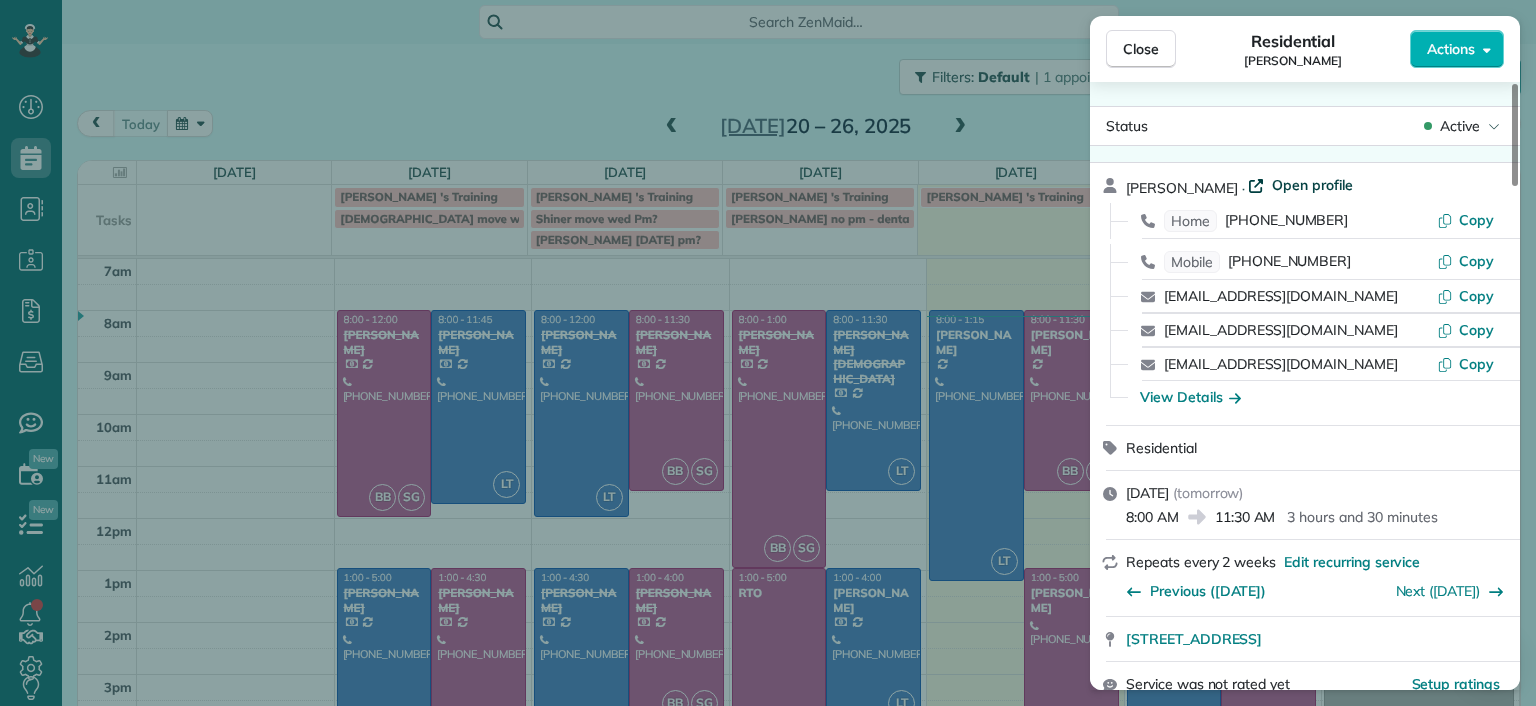 click on "Open profile" at bounding box center (1312, 185) 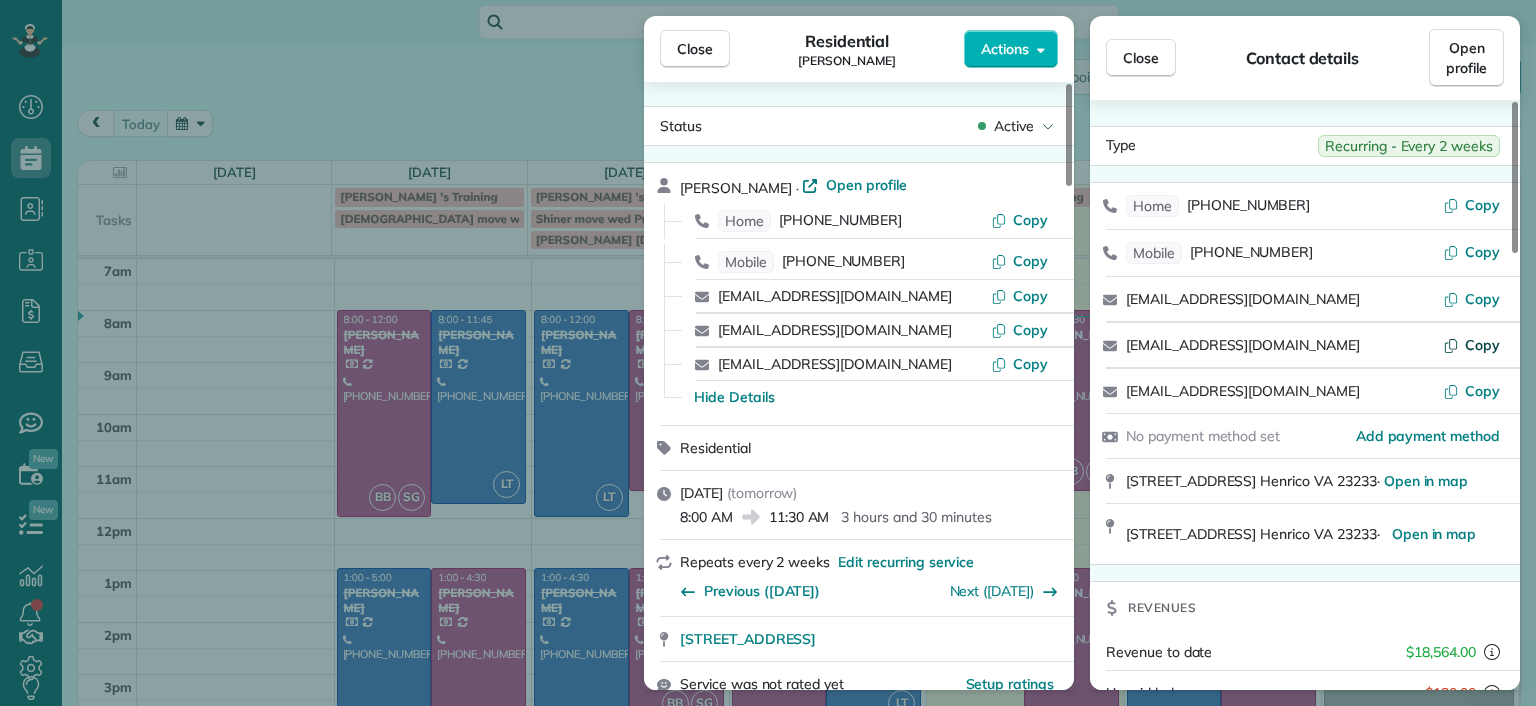 drag, startPoint x: 680, startPoint y: 50, endPoint x: 1456, endPoint y: 347, distance: 830.8941 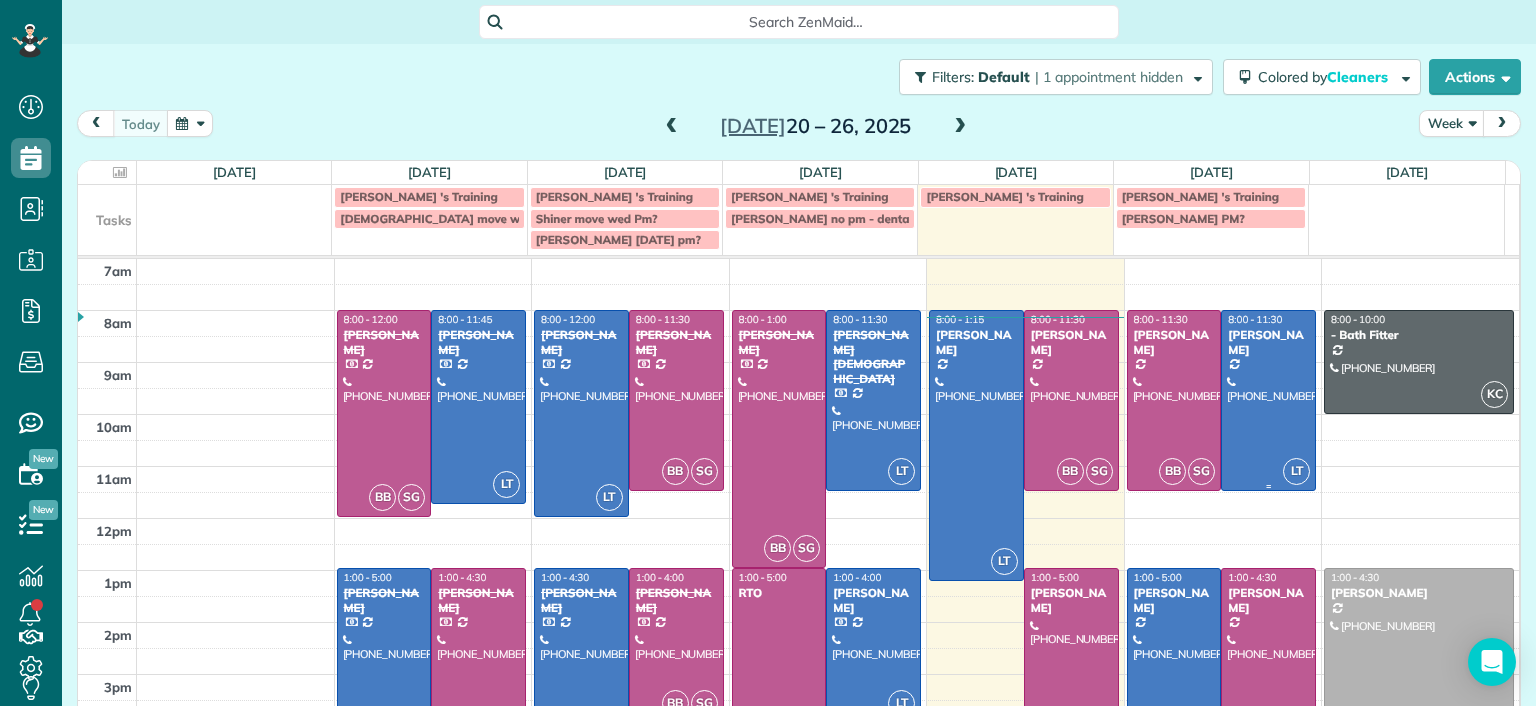click at bounding box center [1268, 400] 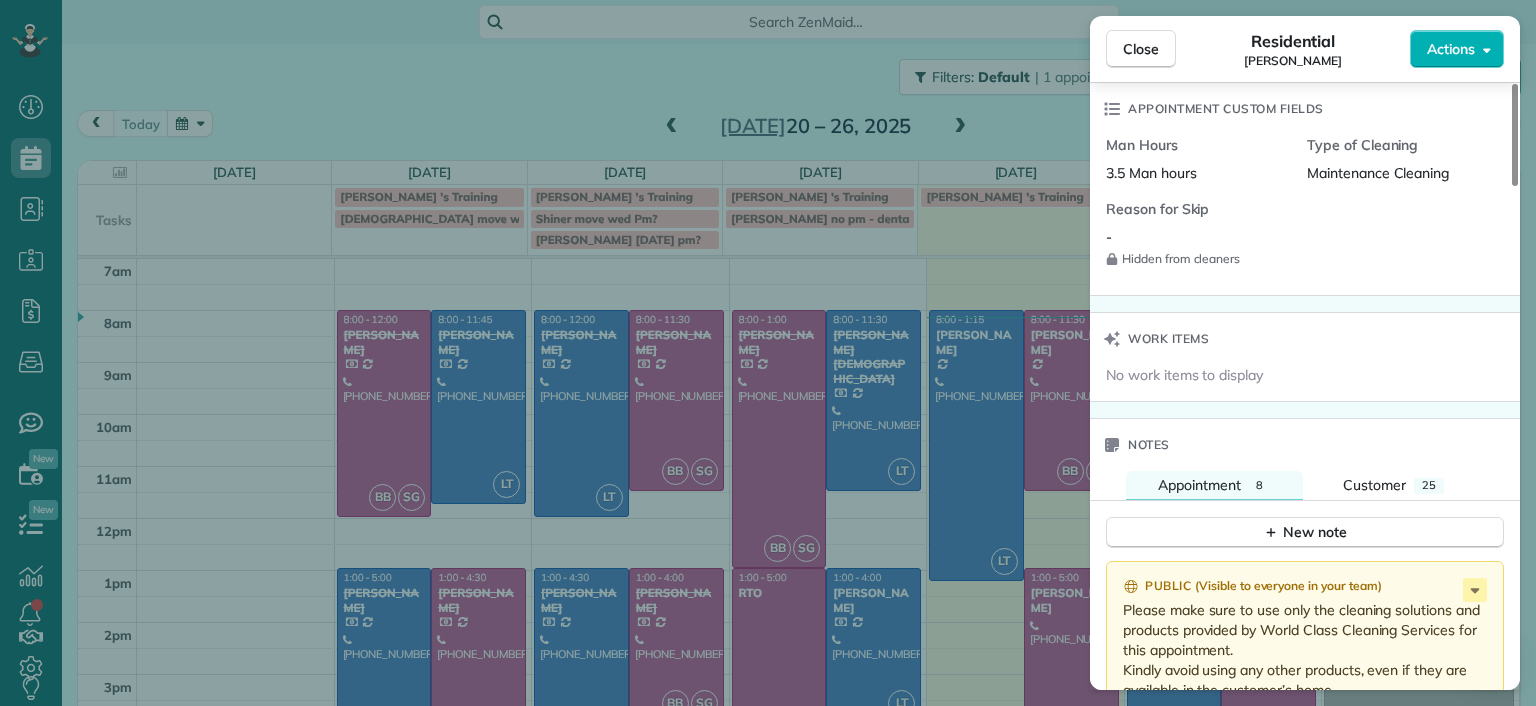 scroll, scrollTop: 1700, scrollLeft: 0, axis: vertical 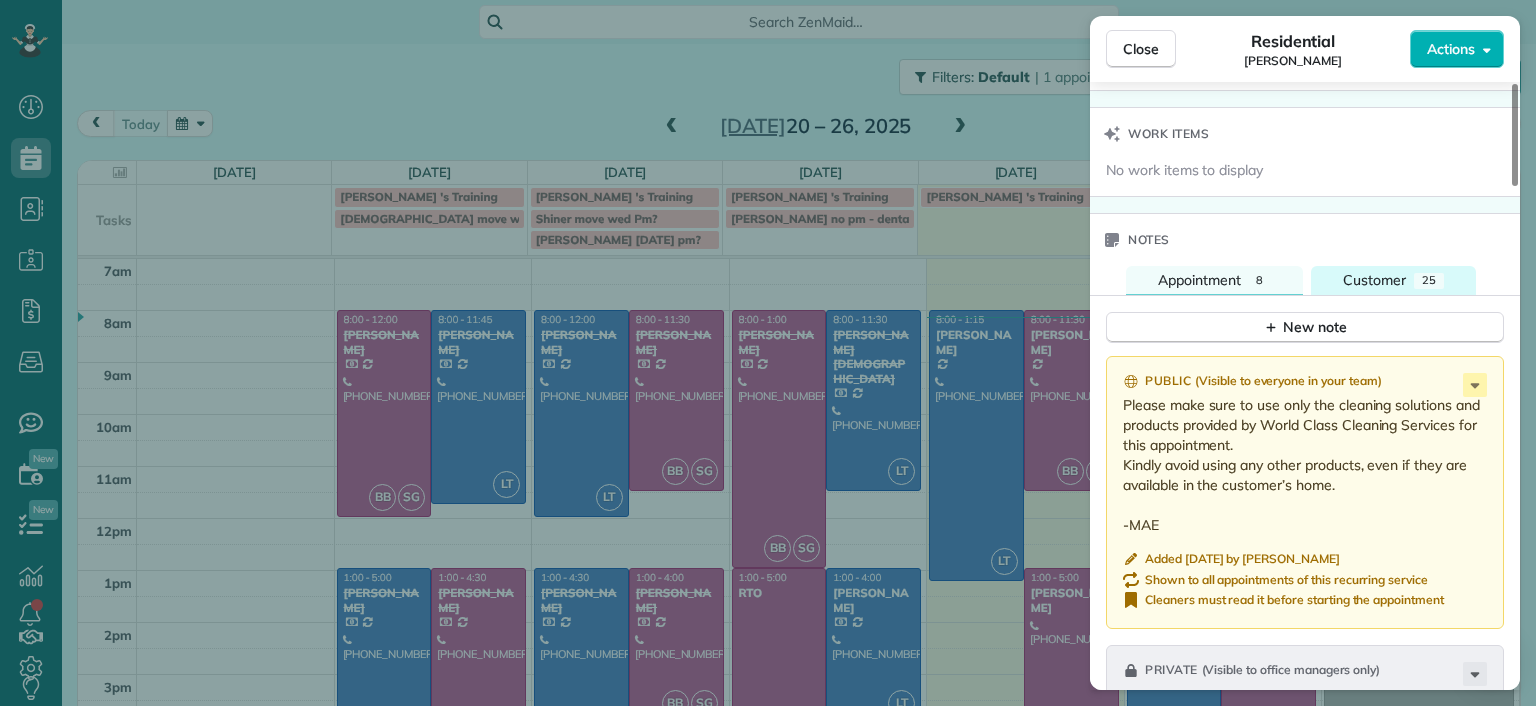 click on "Customer 25" at bounding box center [1393, 280] 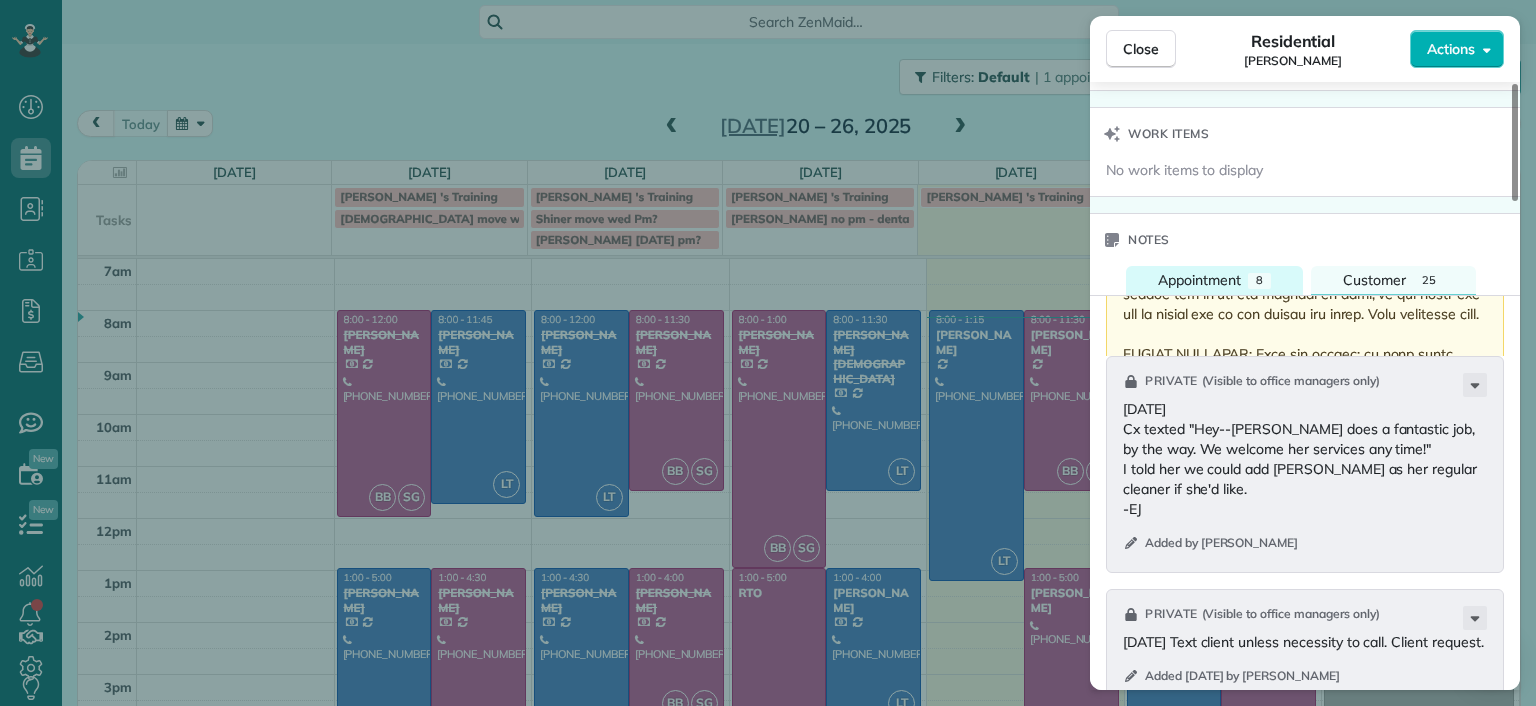click on "Appointment" at bounding box center [1199, 280] 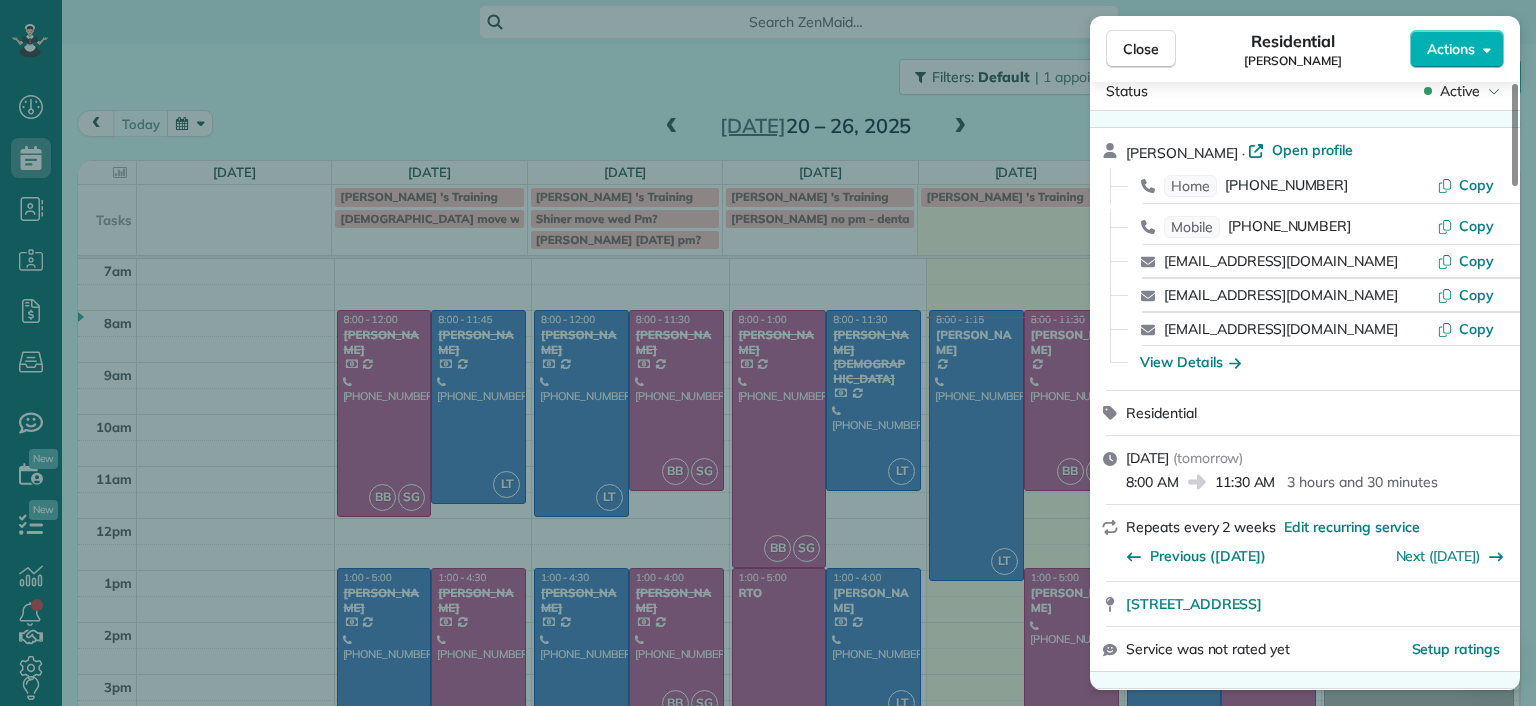 scroll, scrollTop: 0, scrollLeft: 0, axis: both 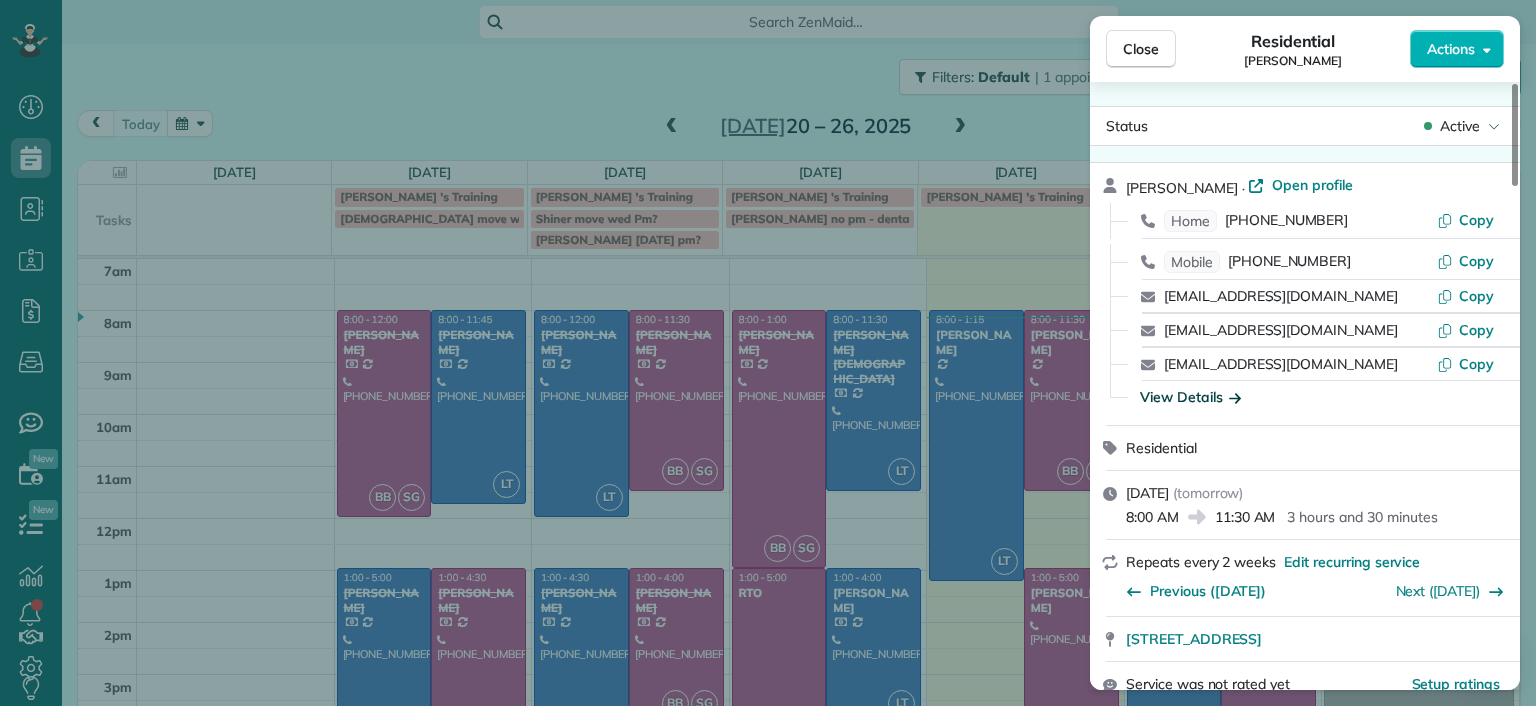 click 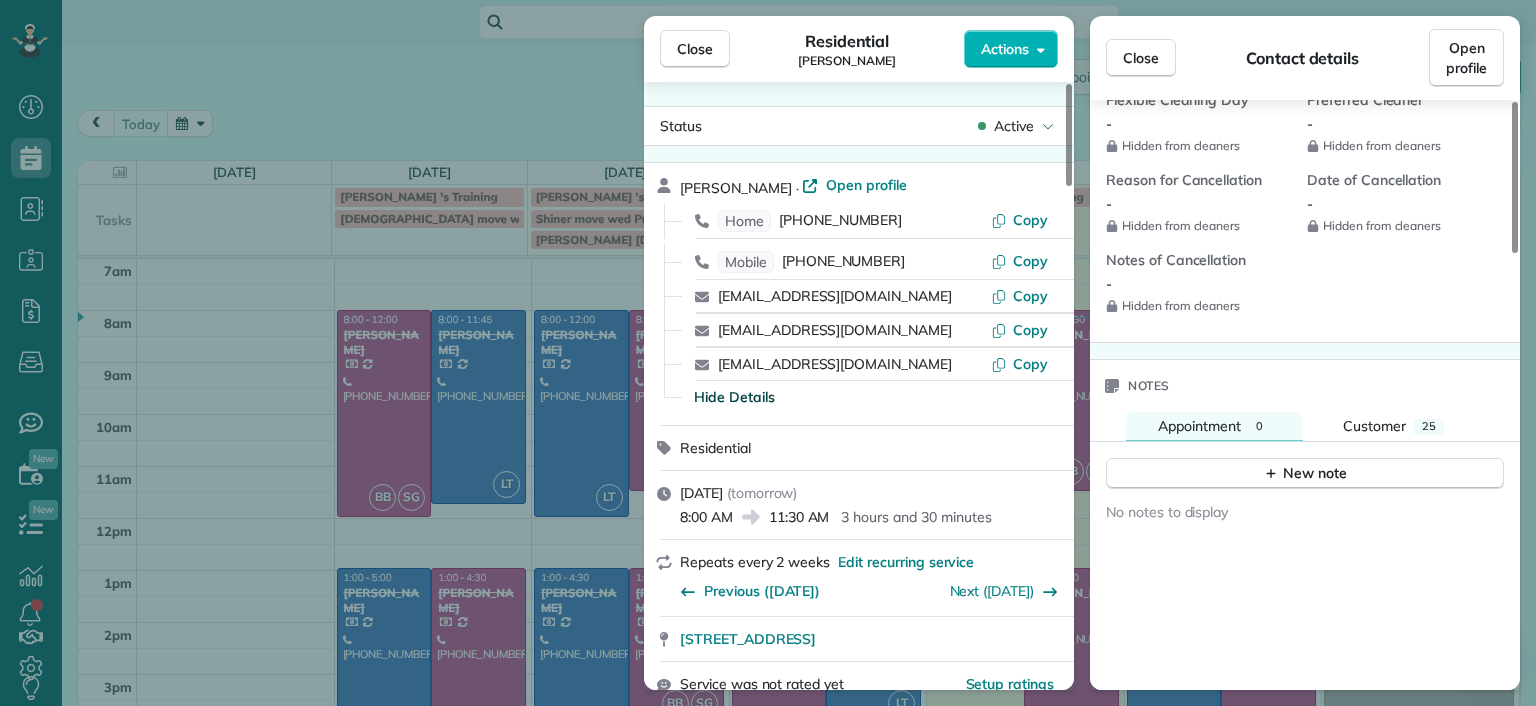 scroll, scrollTop: 1699, scrollLeft: 0, axis: vertical 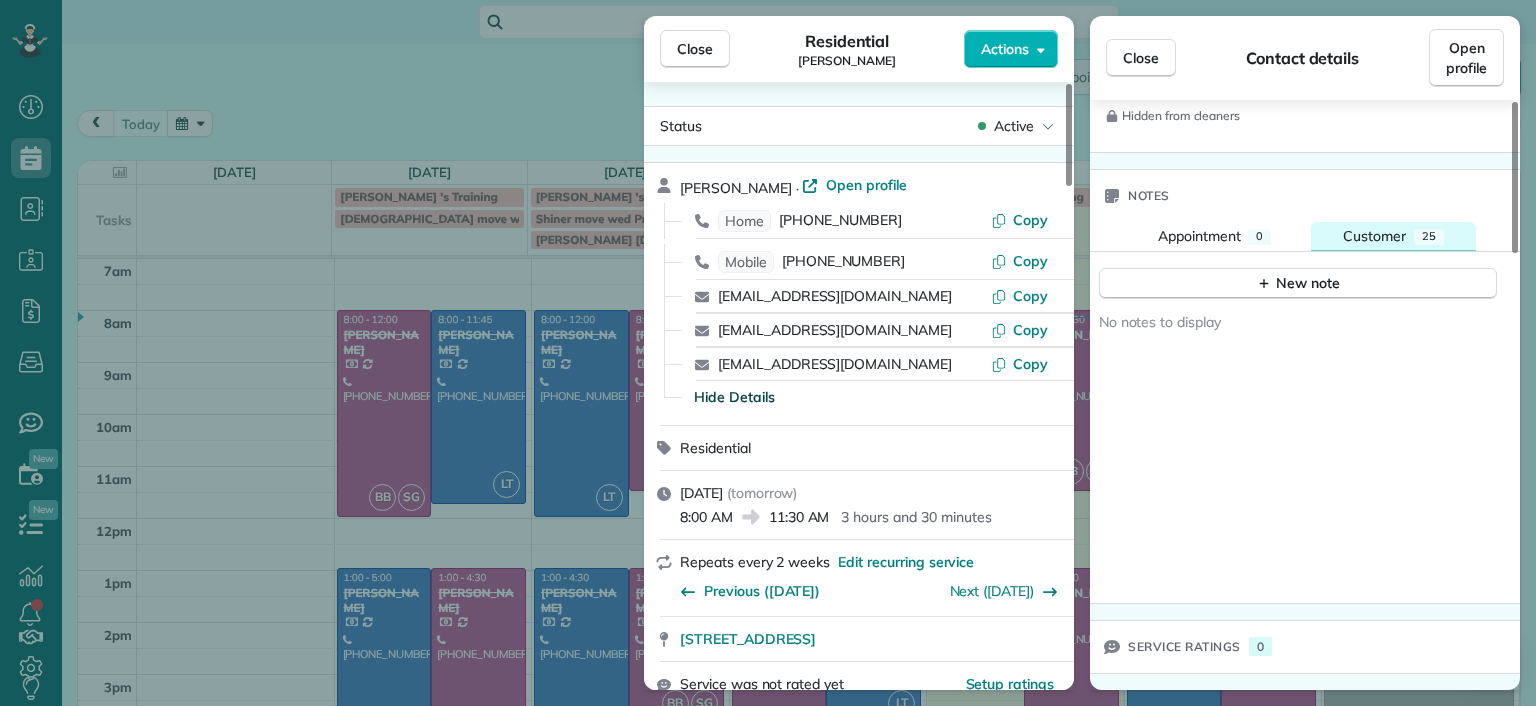 click on "Customer 25" at bounding box center (1393, 236) 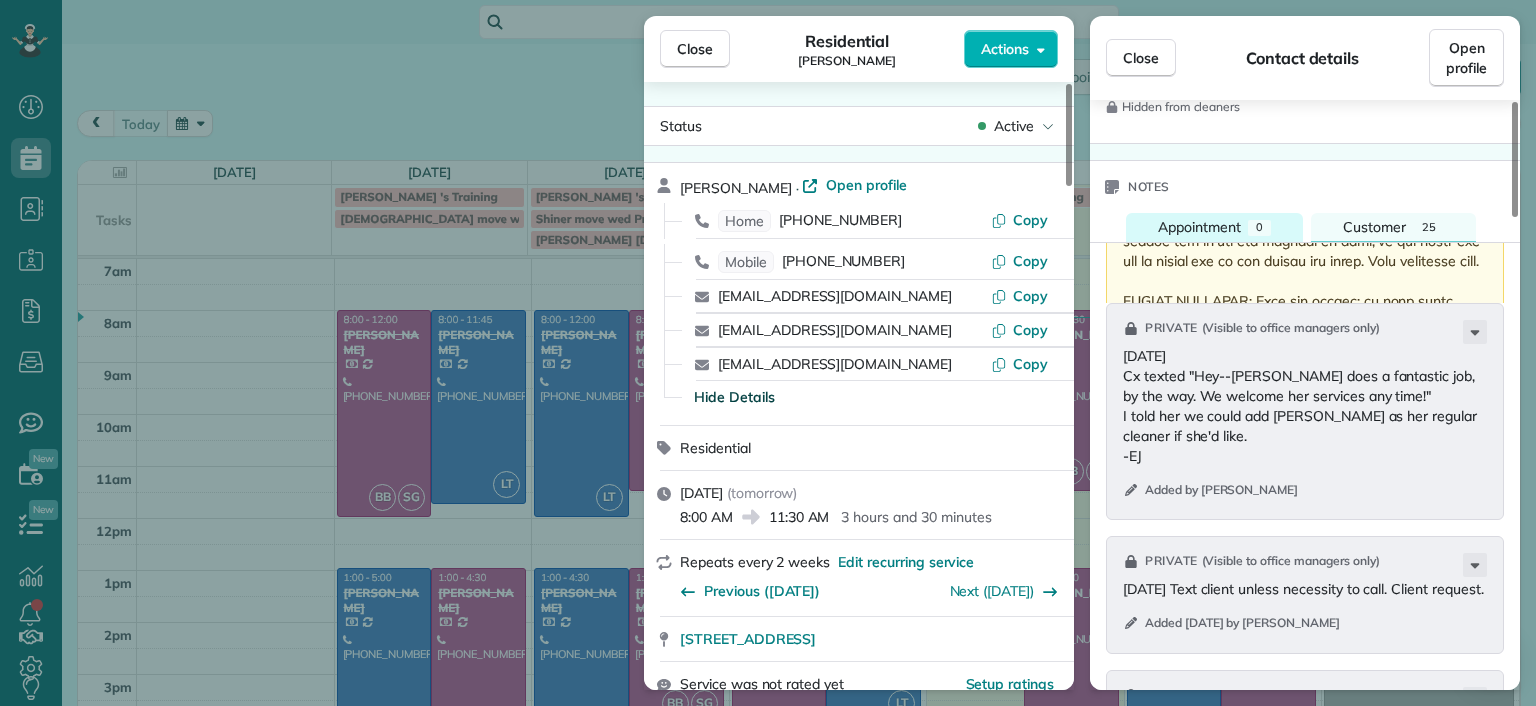 click on "Appointment" at bounding box center (1199, 227) 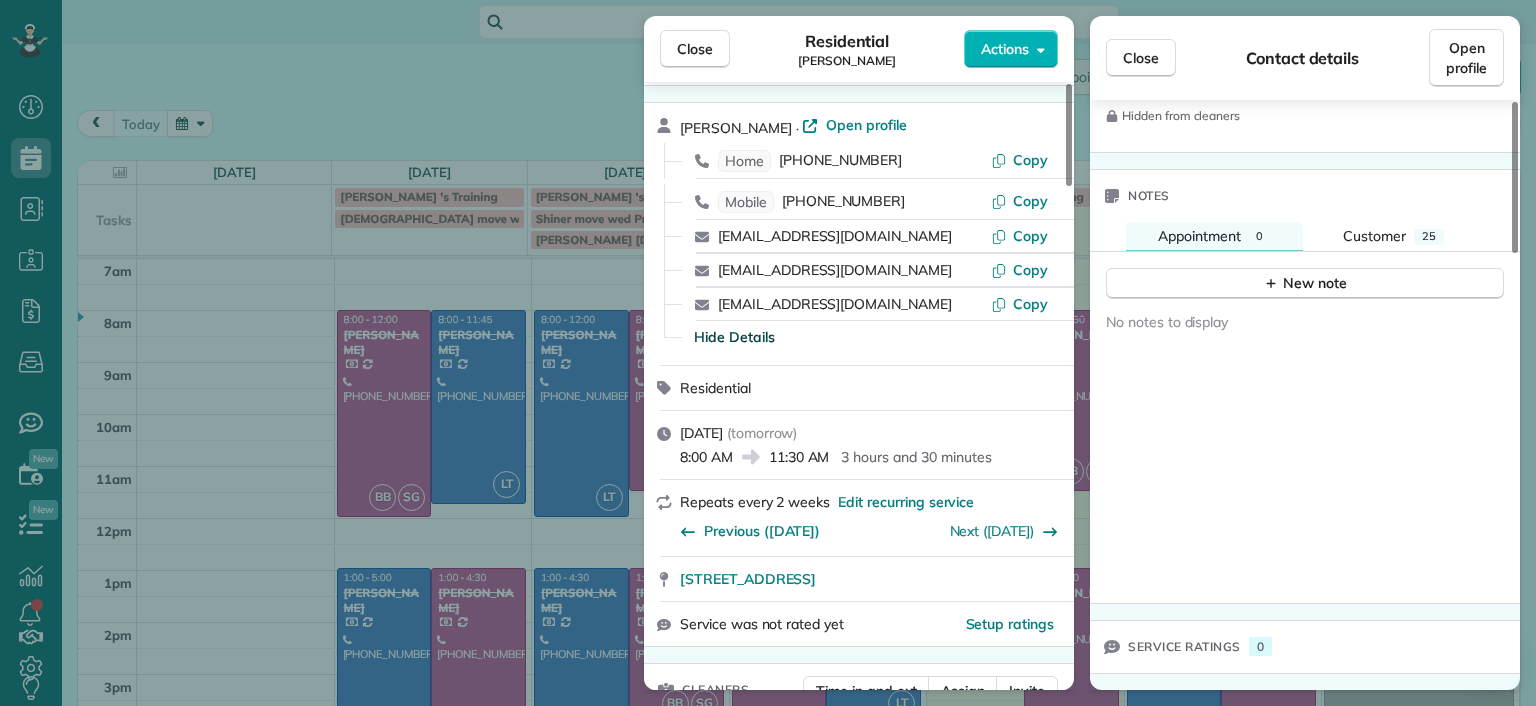 scroll, scrollTop: 0, scrollLeft: 0, axis: both 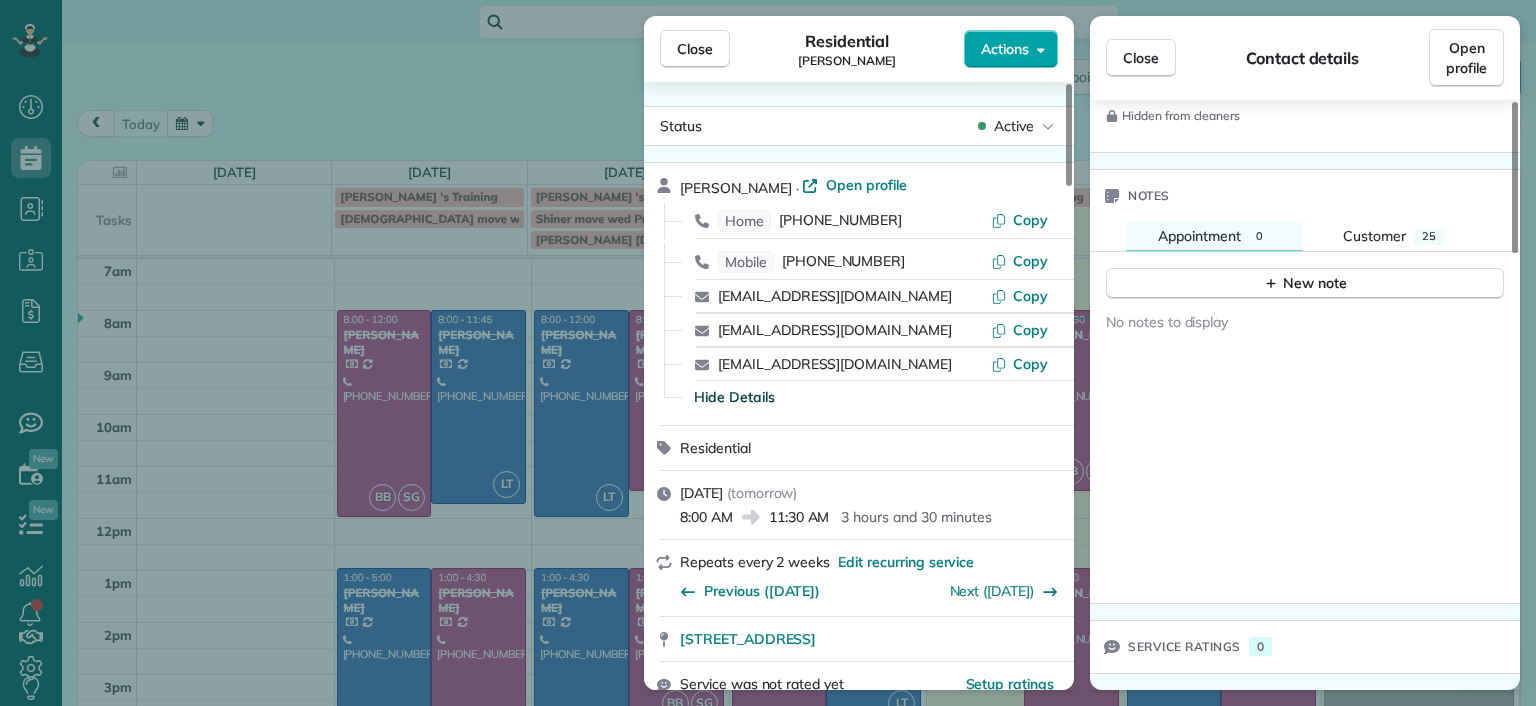 click on "Actions" at bounding box center [1011, 49] 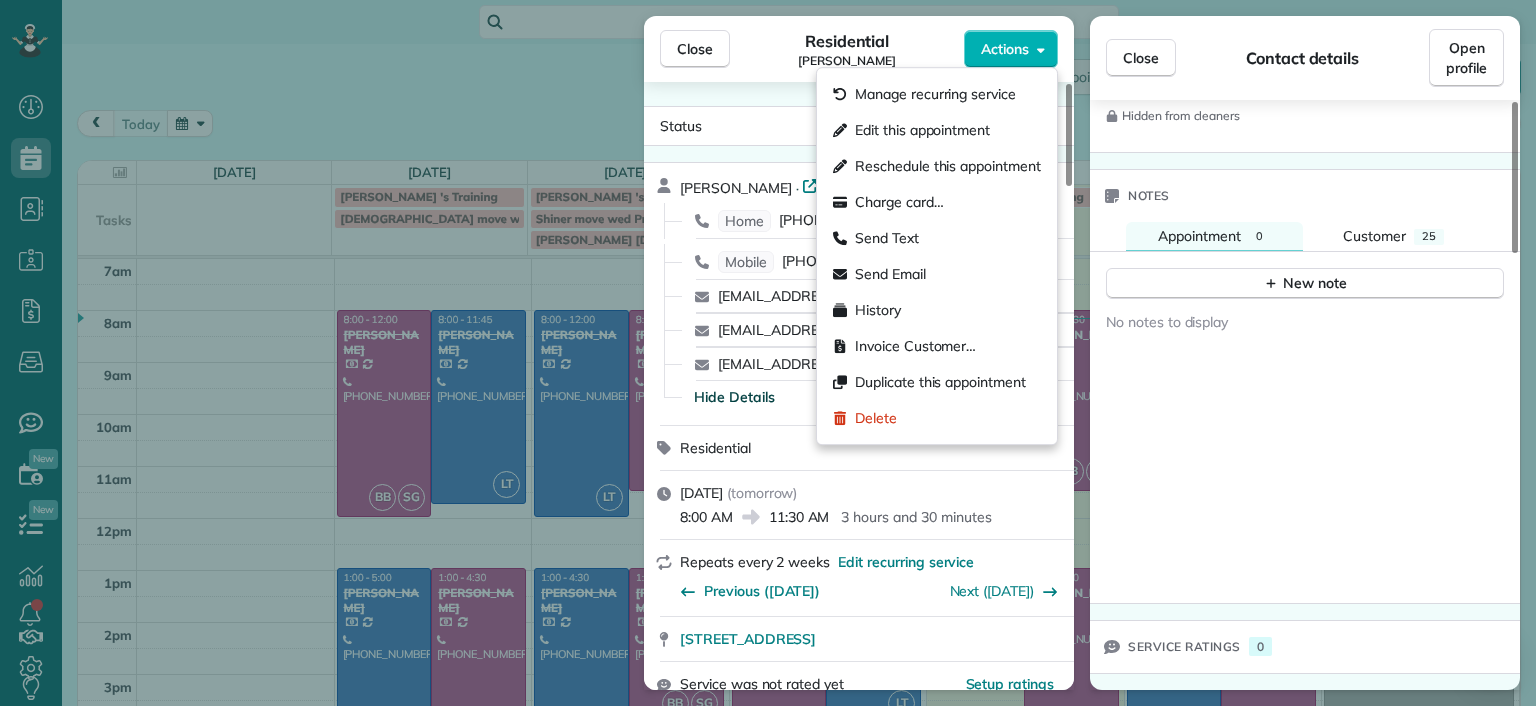 click on "Manage recurring service Edit this appointment Reschedule this appointment Charge card… Send Text Send Email History Invoice Customer… Duplicate this appointment Delete" at bounding box center (937, 256) 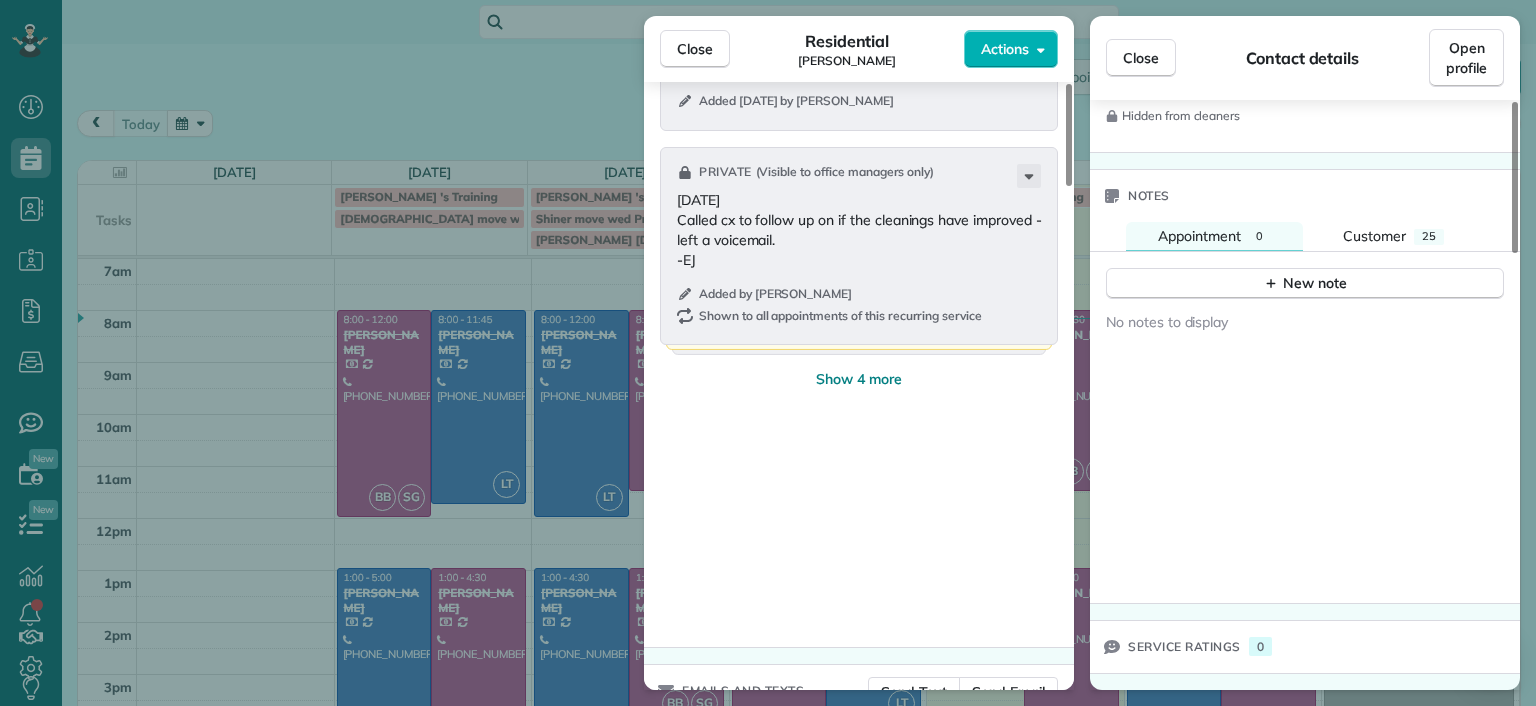 scroll, scrollTop: 2500, scrollLeft: 0, axis: vertical 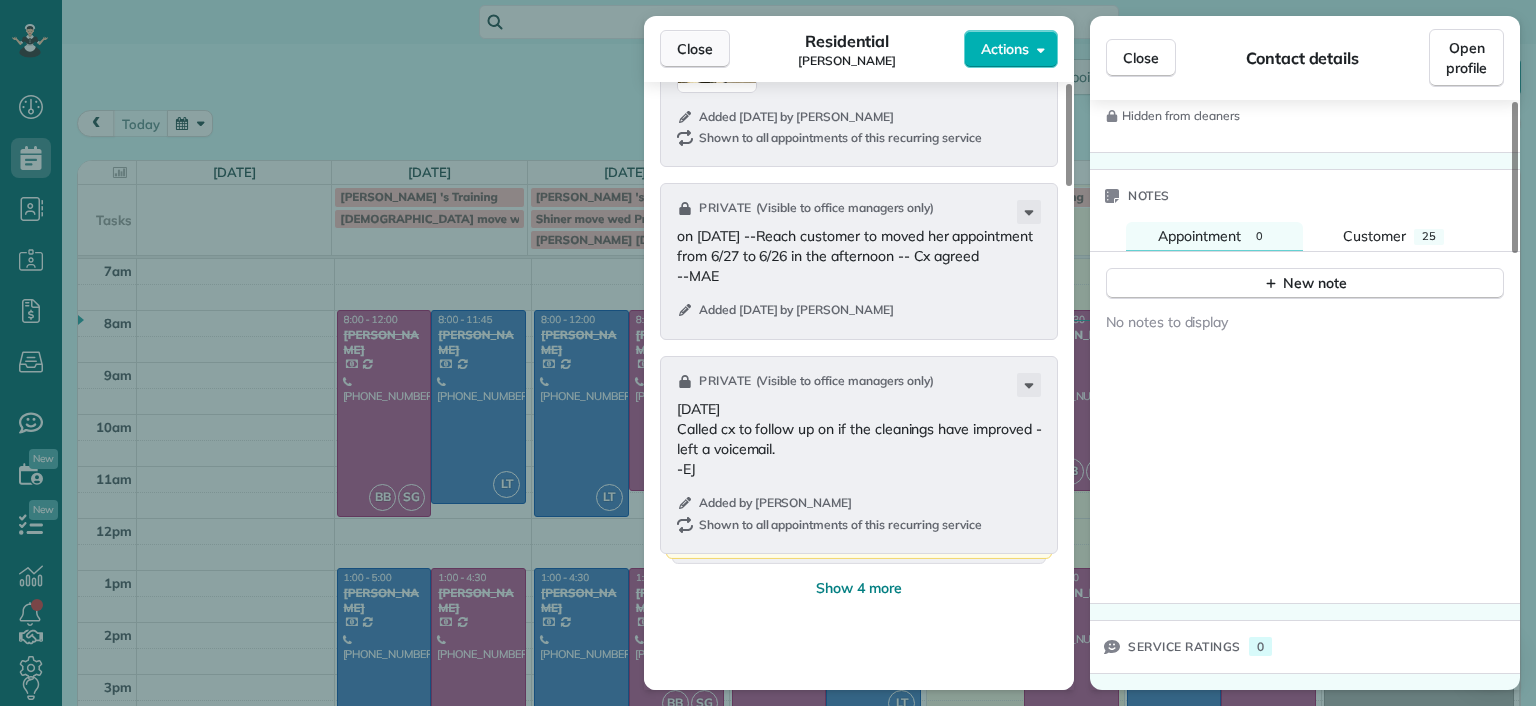 click on "Close" at bounding box center (695, 49) 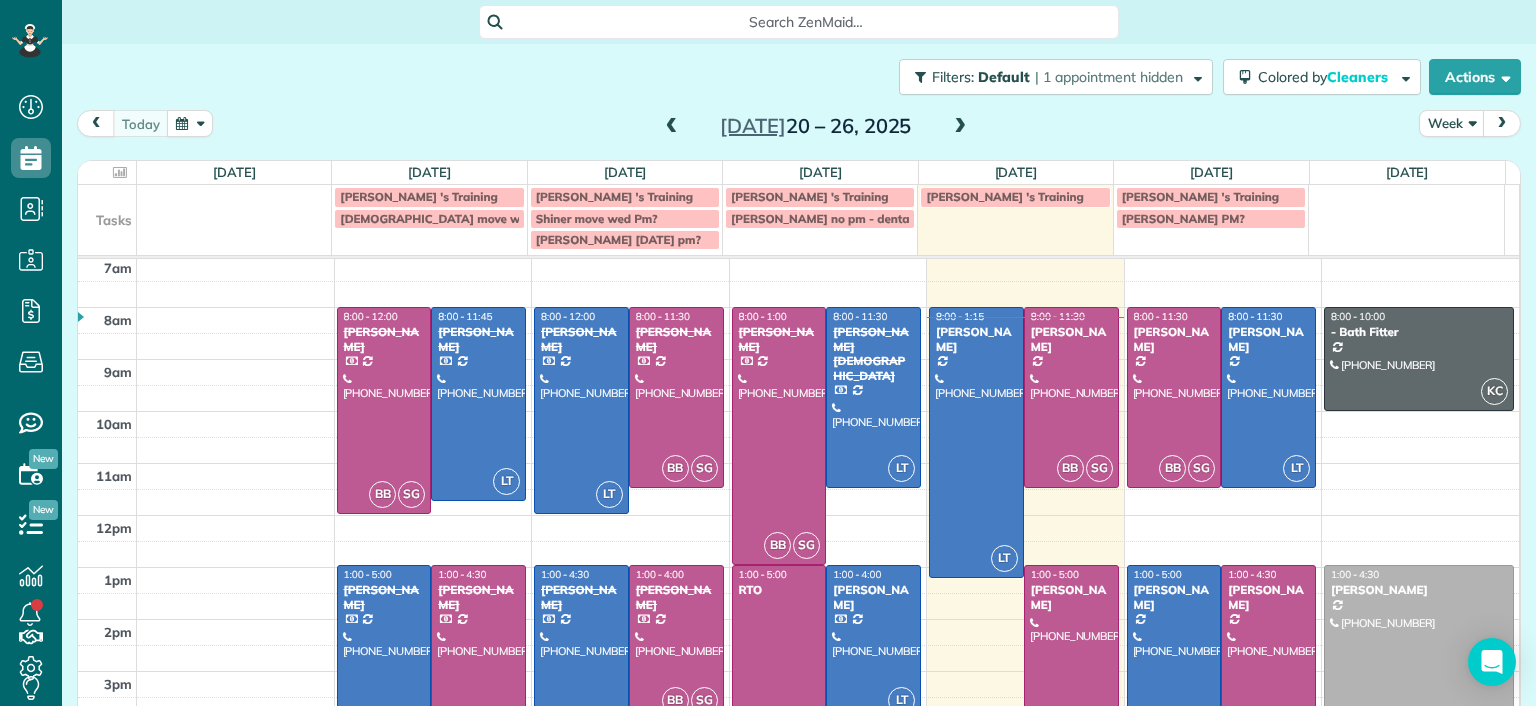 scroll, scrollTop: 0, scrollLeft: 0, axis: both 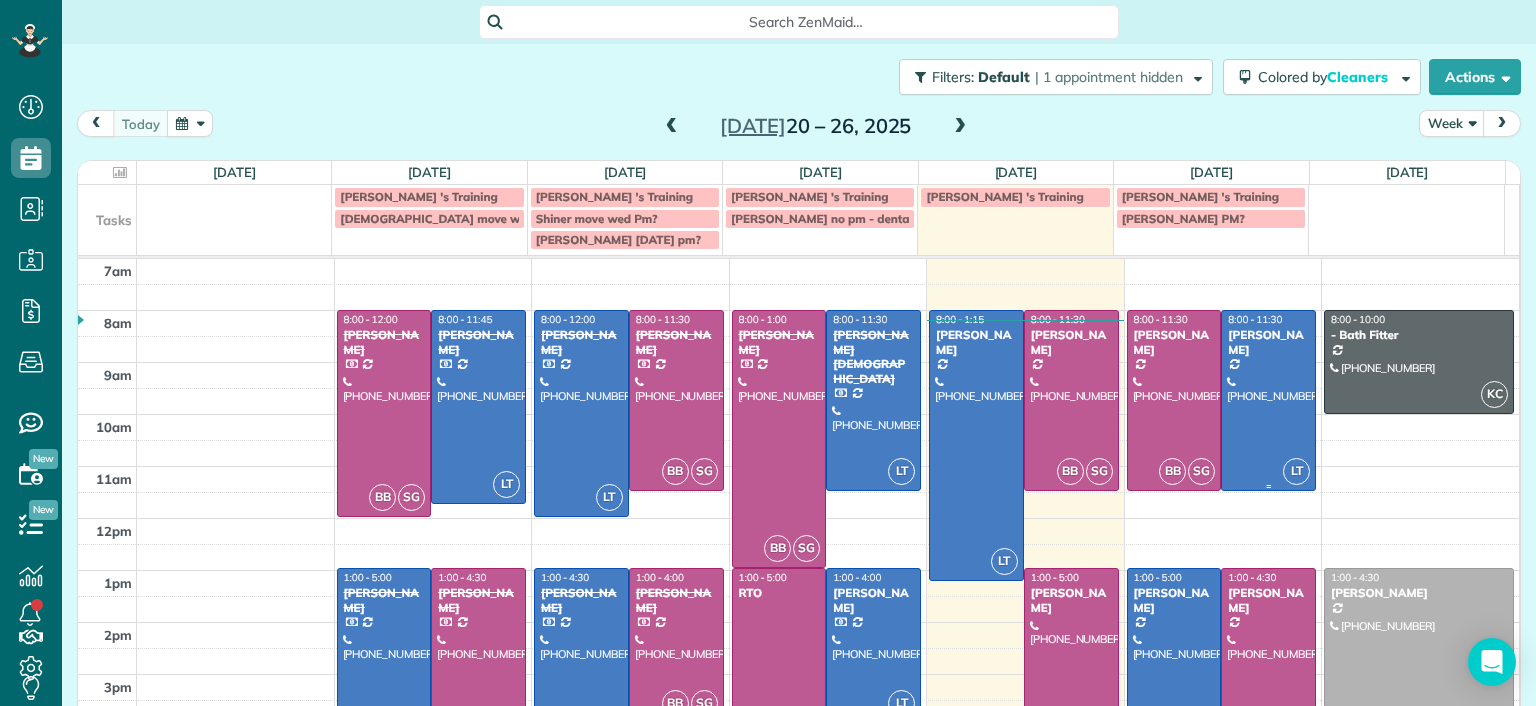 click at bounding box center (1268, 400) 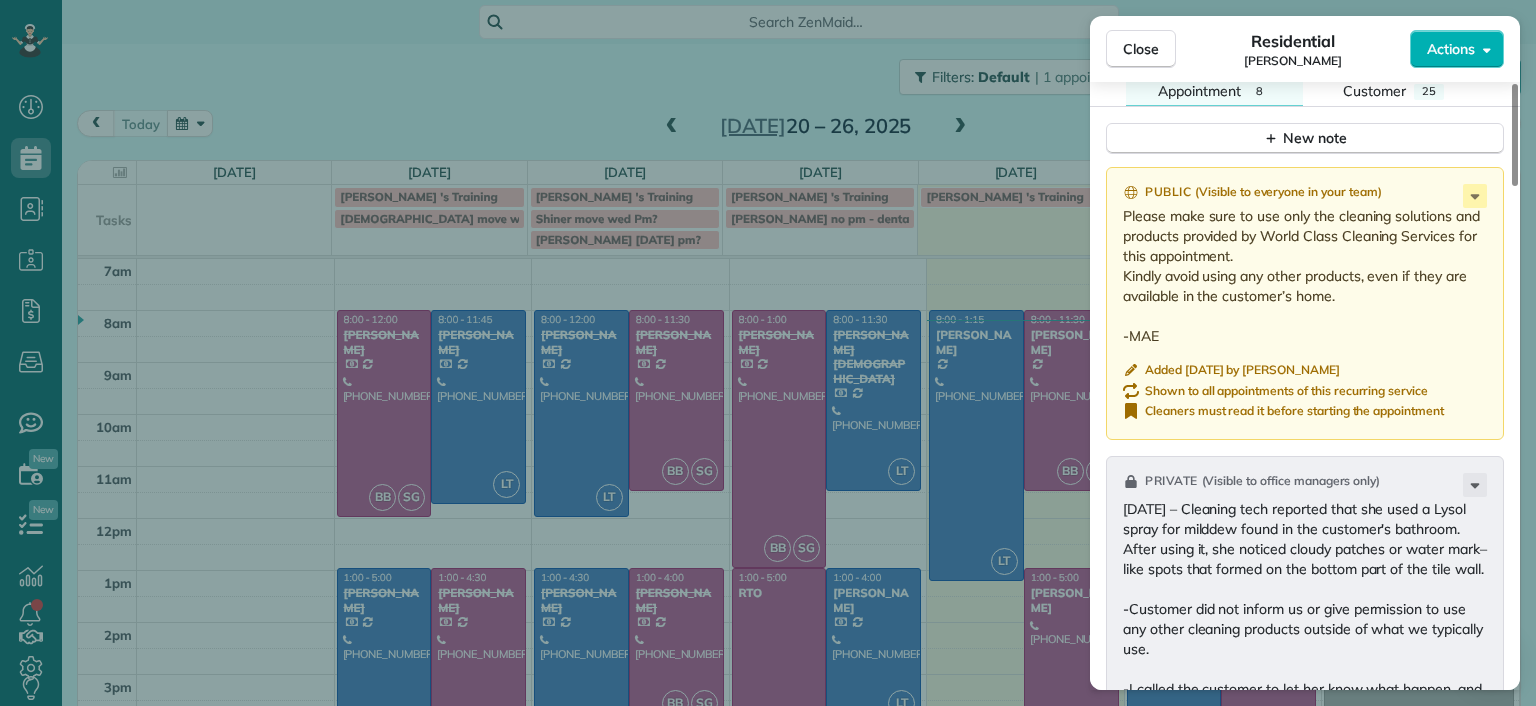scroll, scrollTop: 1900, scrollLeft: 0, axis: vertical 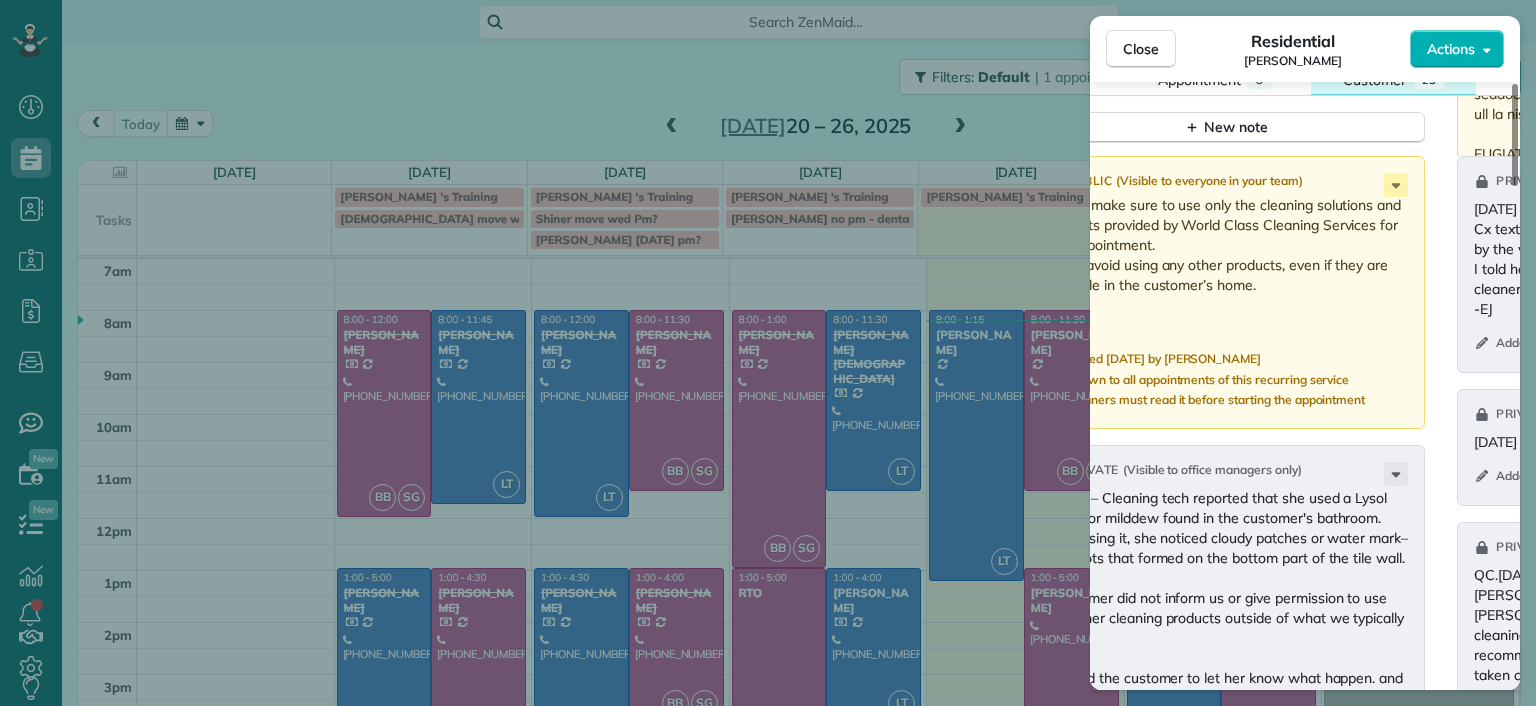 click on "Customer" at bounding box center (1374, 80) 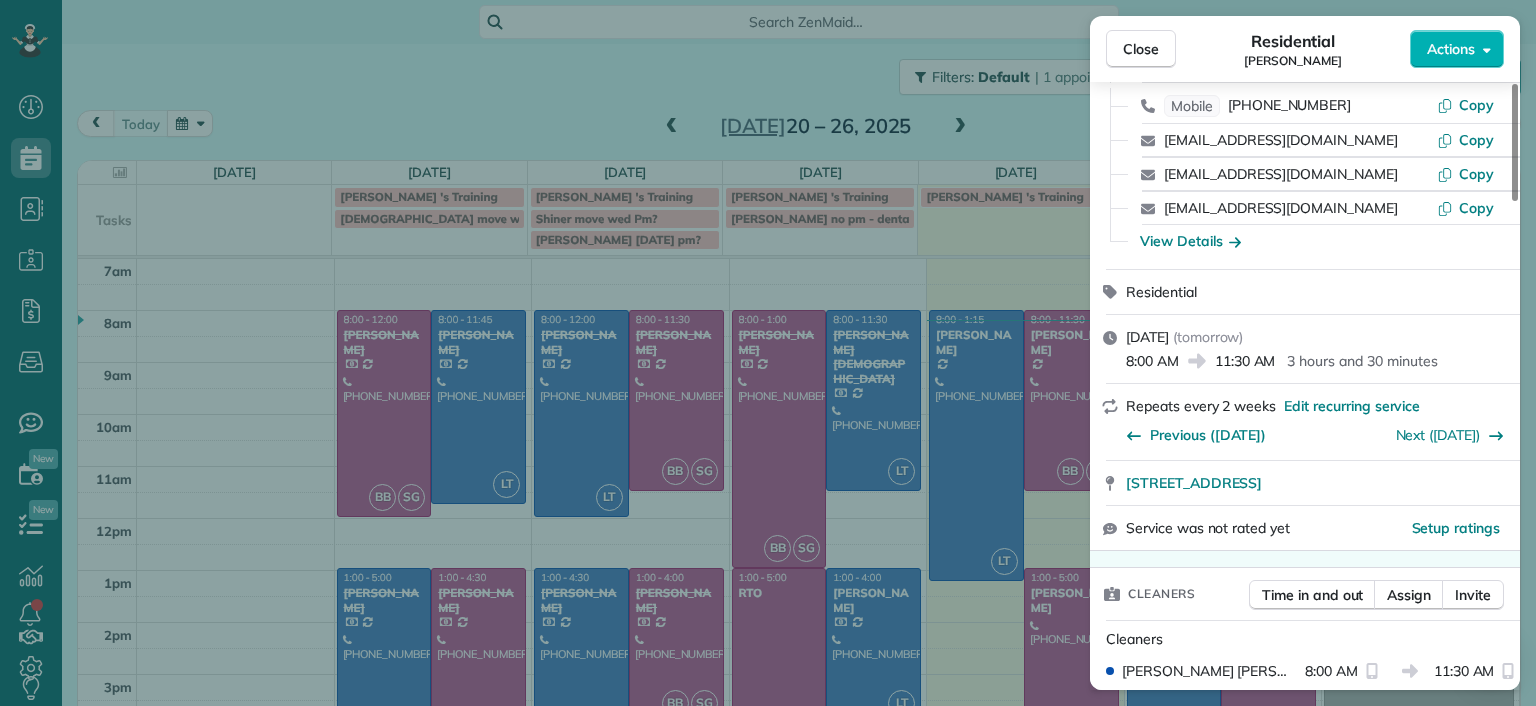 scroll, scrollTop: 0, scrollLeft: 0, axis: both 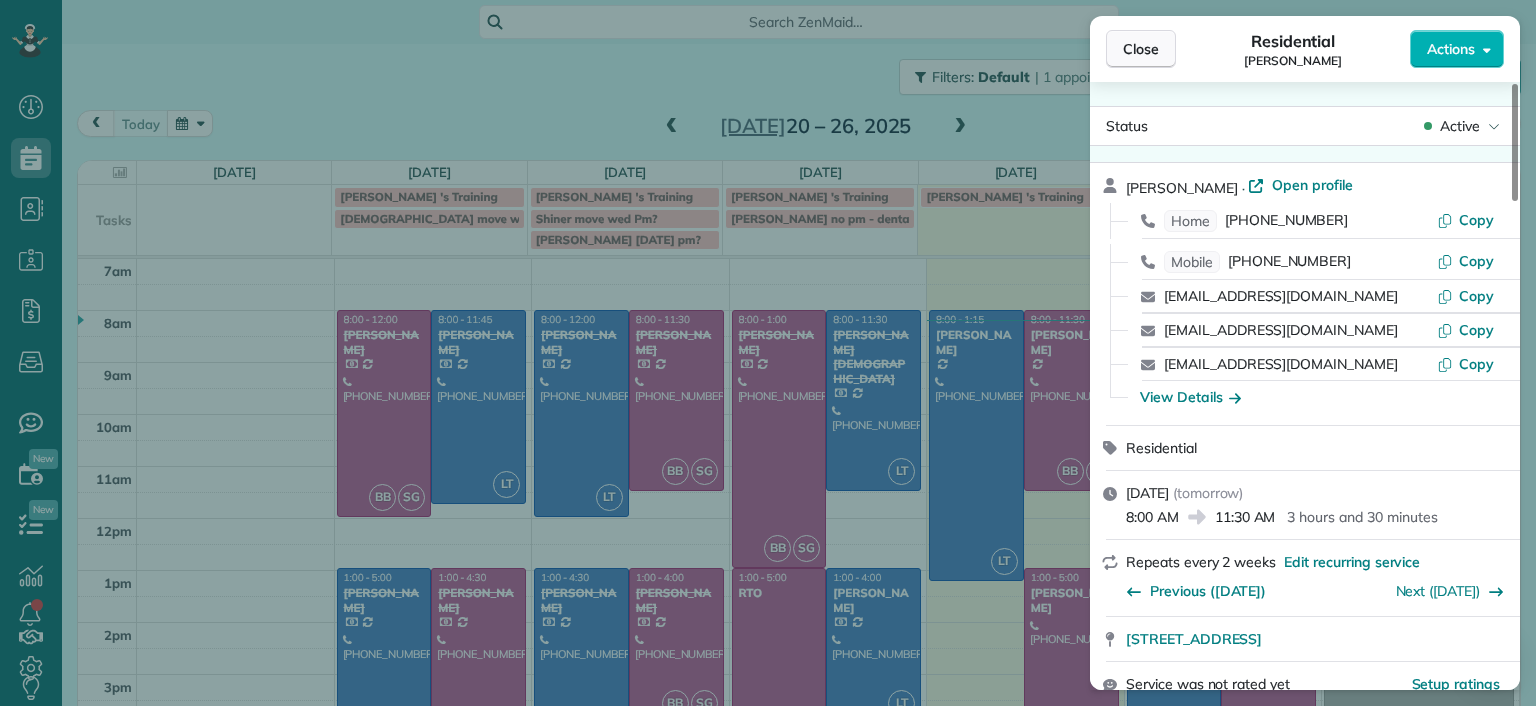 click on "Close" at bounding box center [1141, 49] 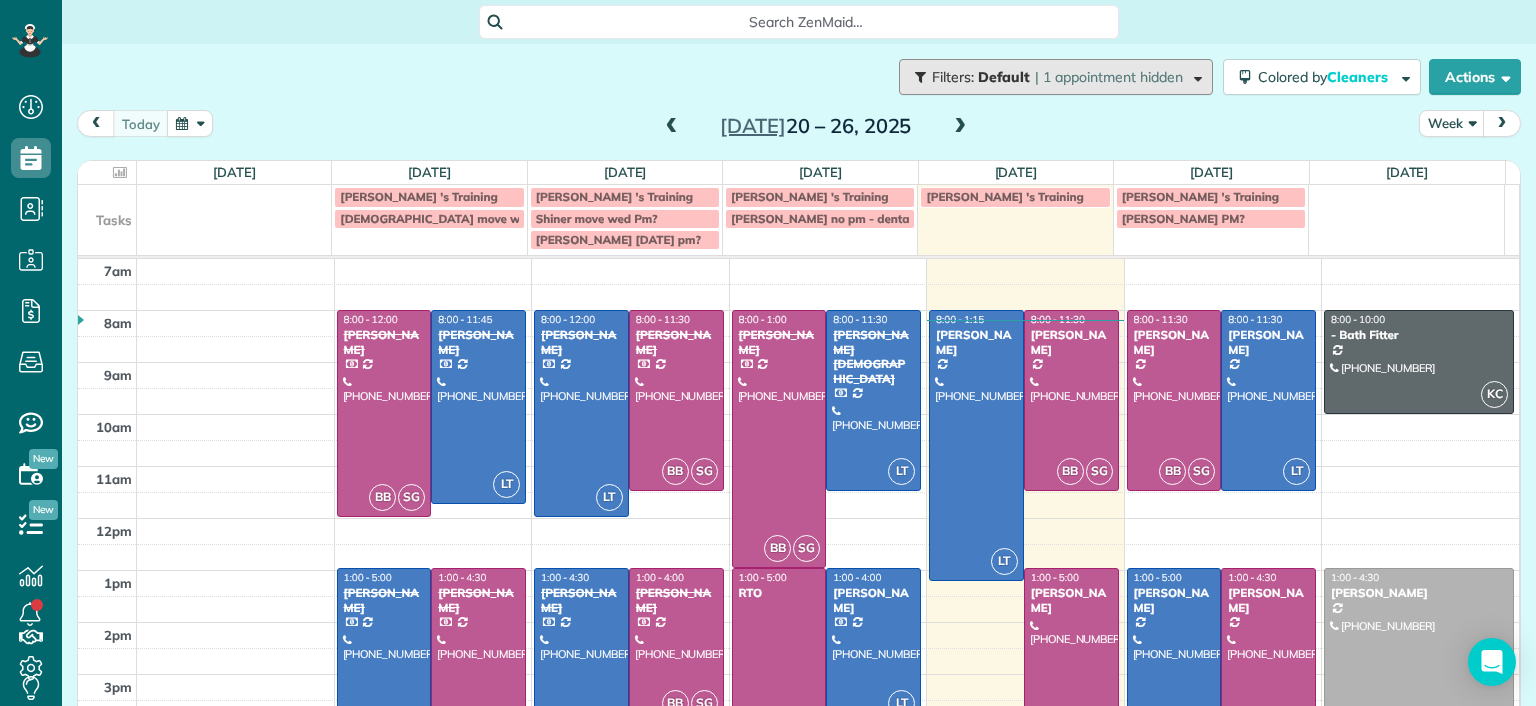 click on "|  1 appointment hidden" at bounding box center (1109, 77) 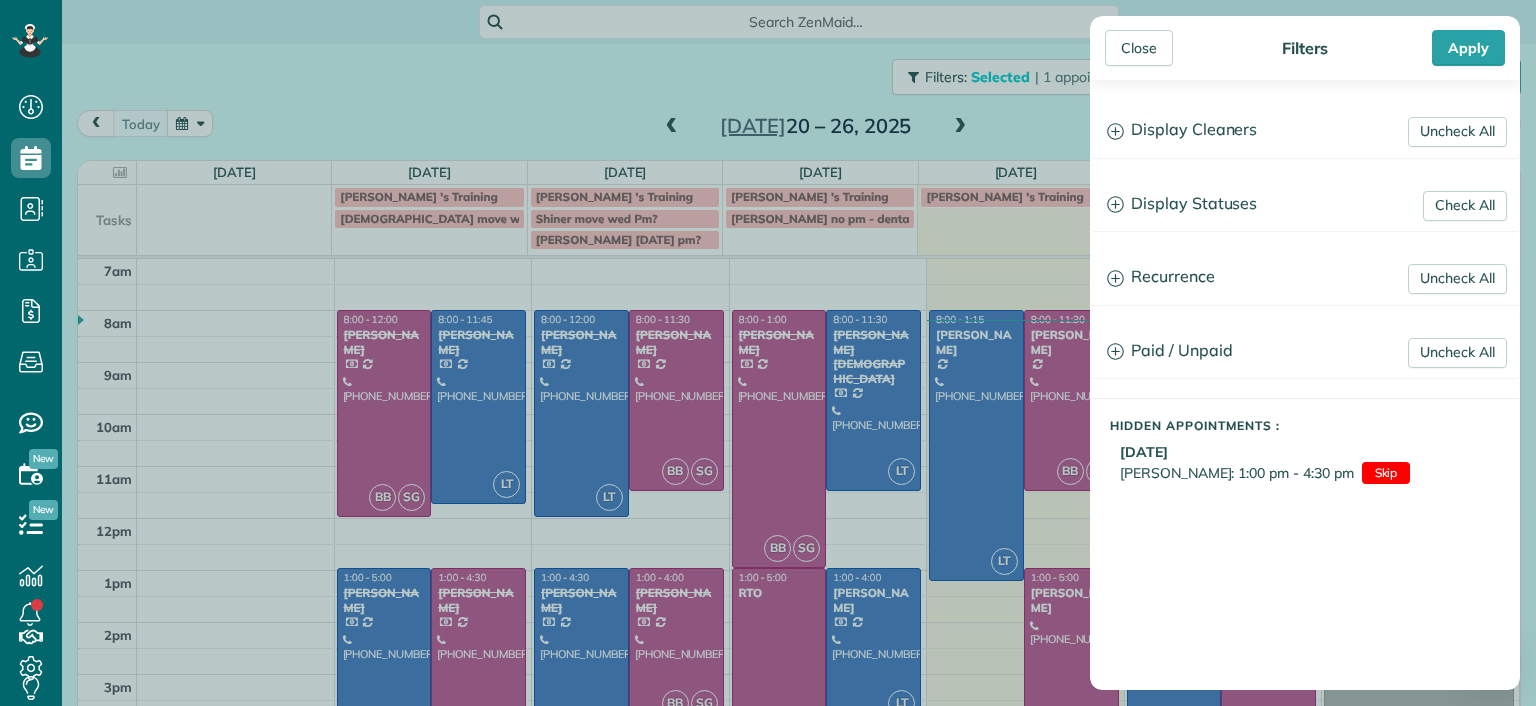 click on "Close
Filters
Apply" at bounding box center [1305, 48] 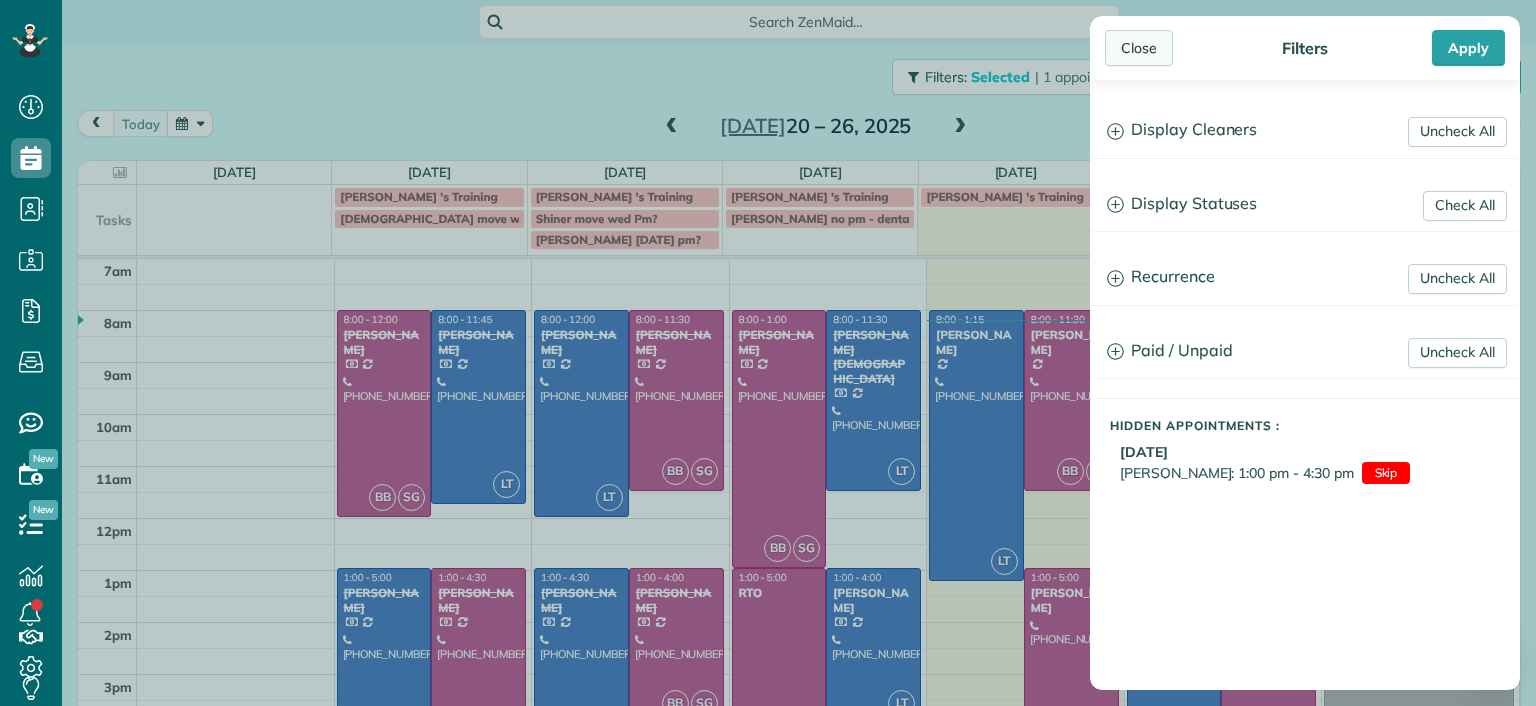 click on "Close" at bounding box center [1139, 48] 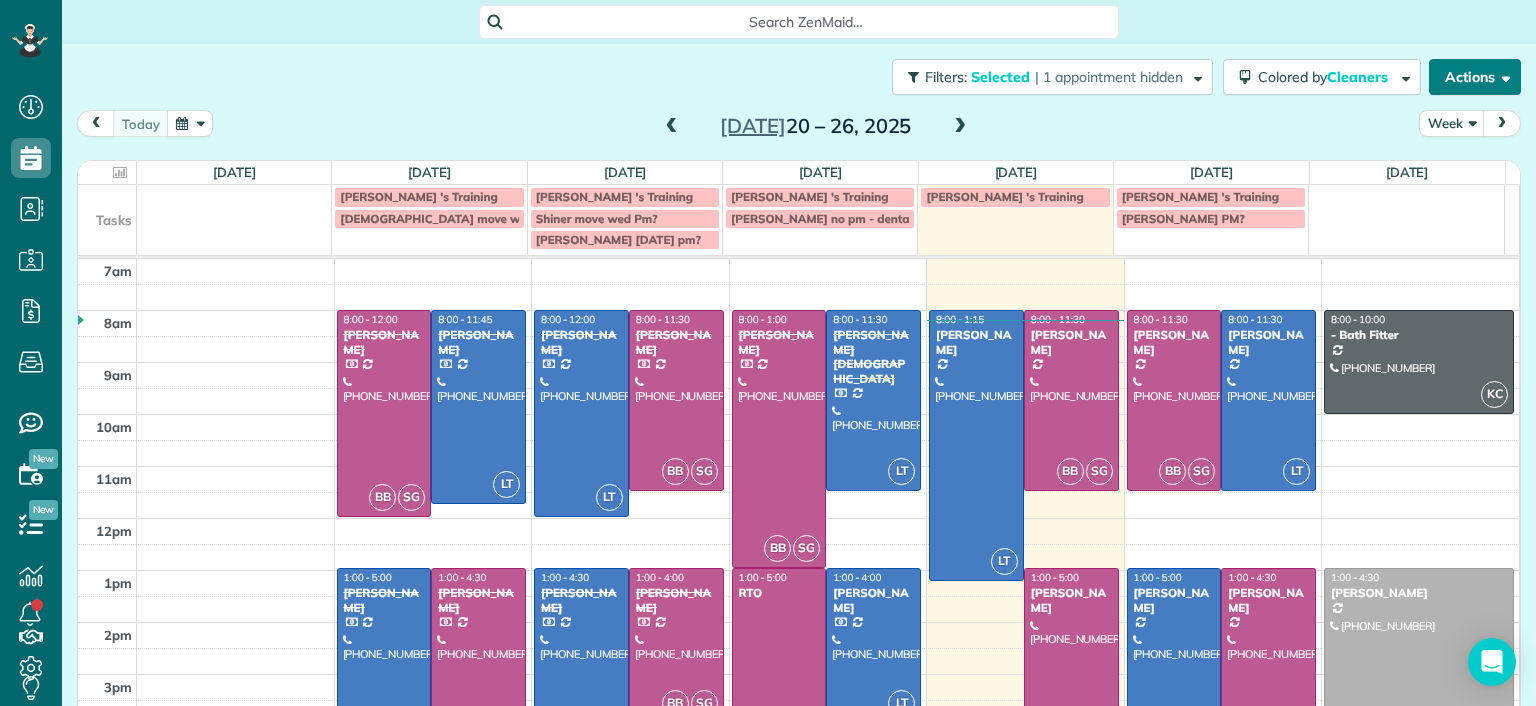 click on "Actions" at bounding box center (1475, 77) 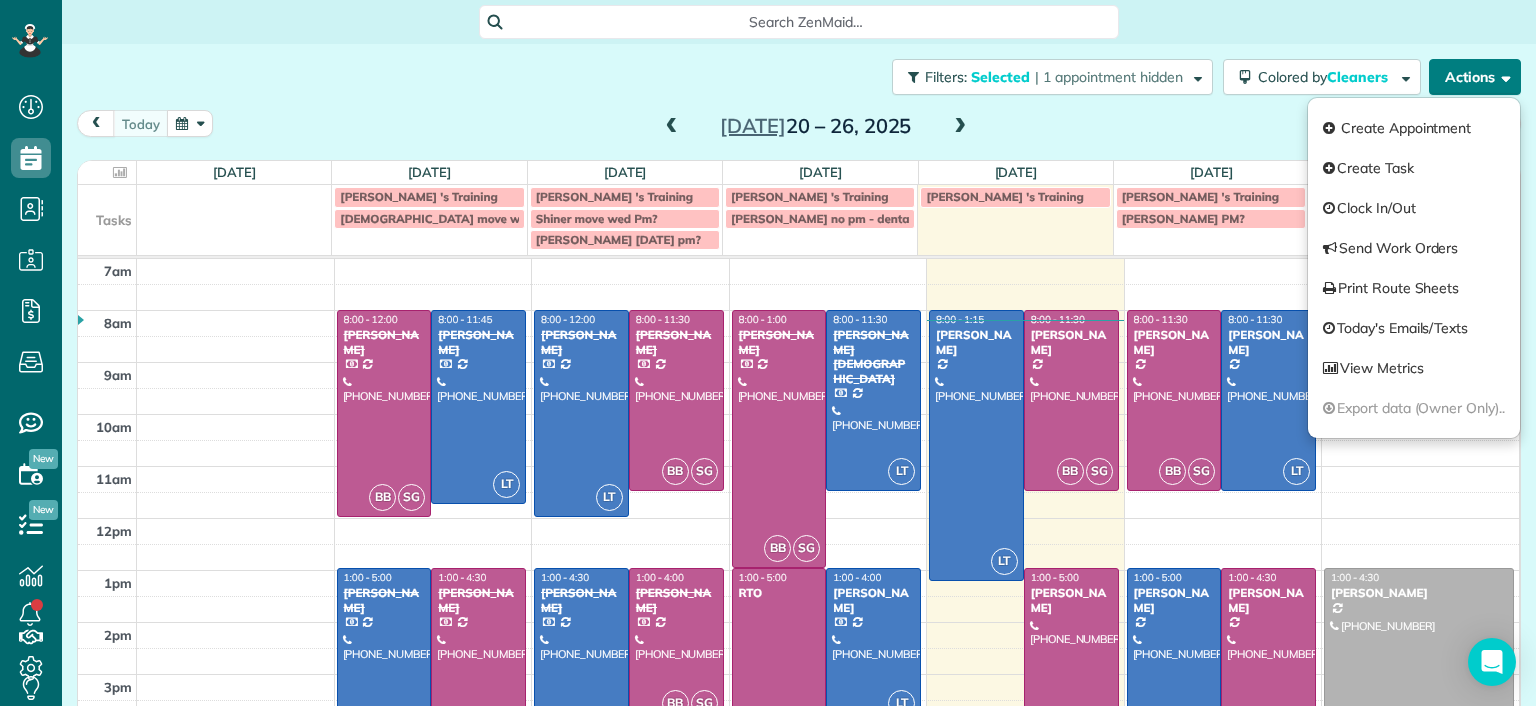 click on "Actions" at bounding box center (1475, 77) 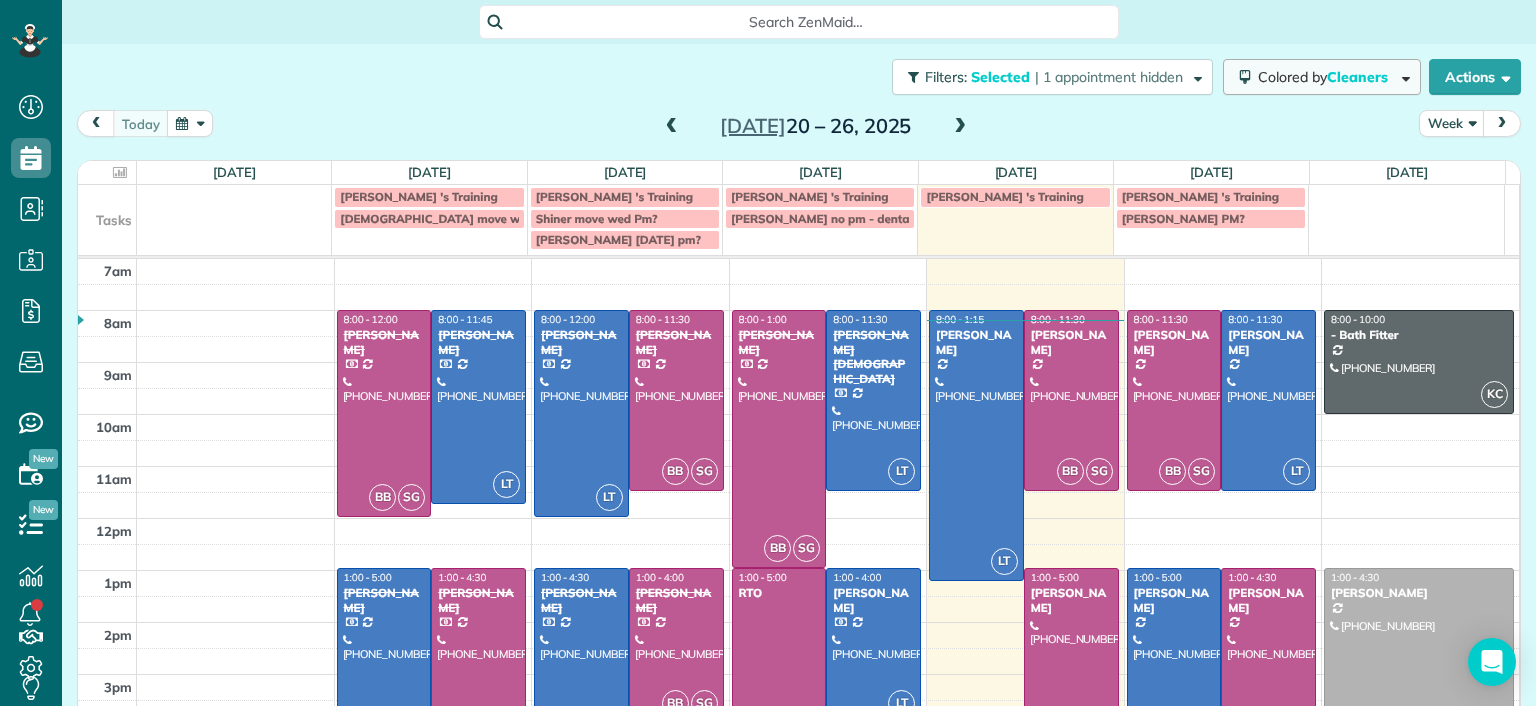 click on "Colored by  Cleaners" at bounding box center (1322, 77) 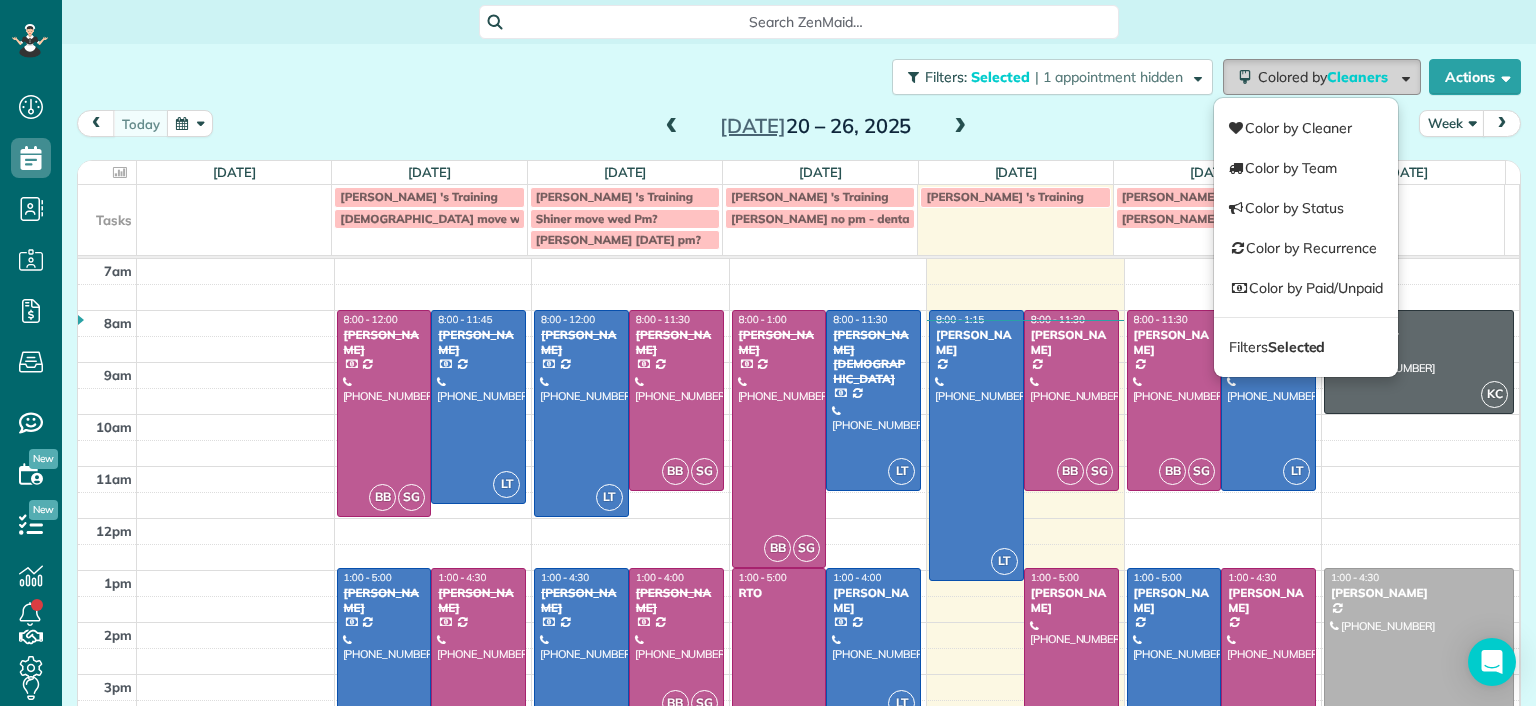 click on "Colored by  Cleaners" at bounding box center (1322, 77) 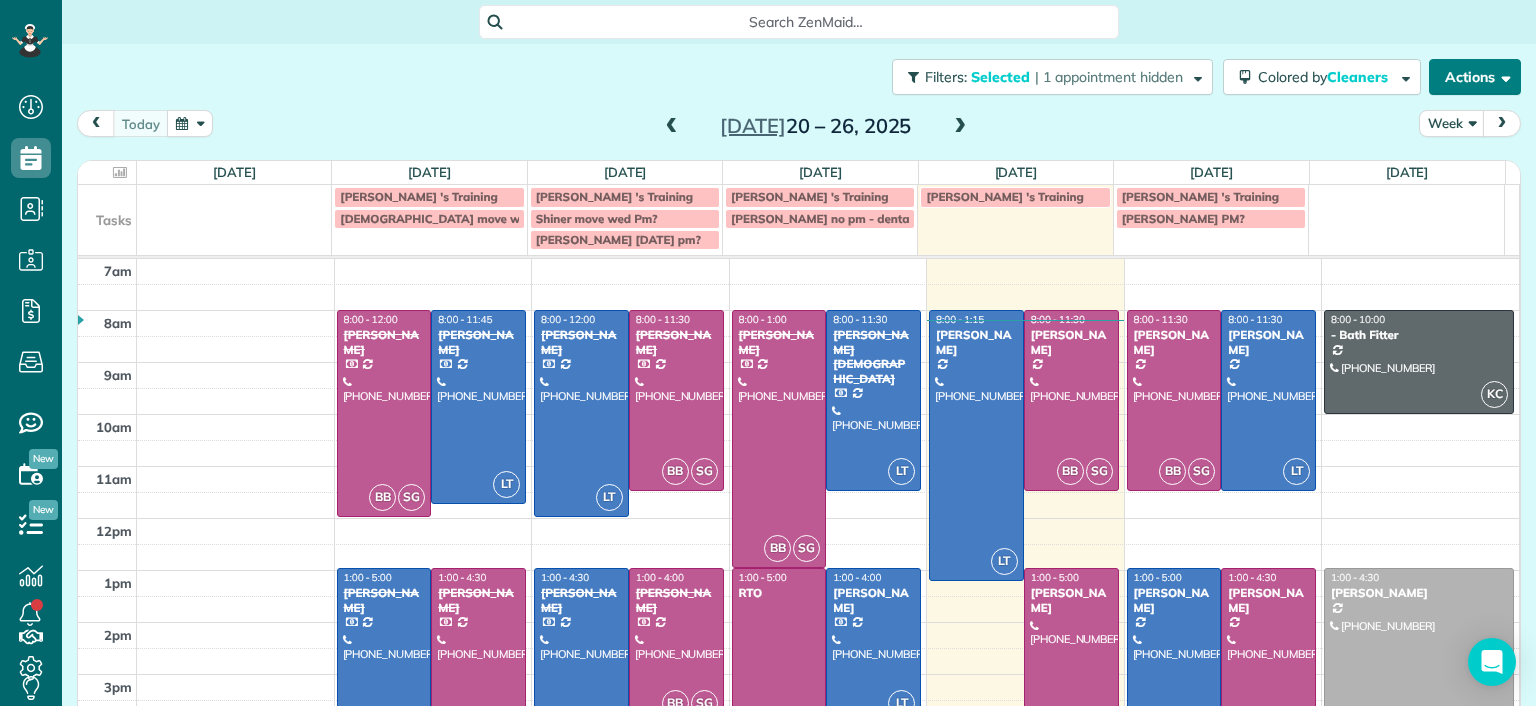 click on "Actions" at bounding box center [1475, 77] 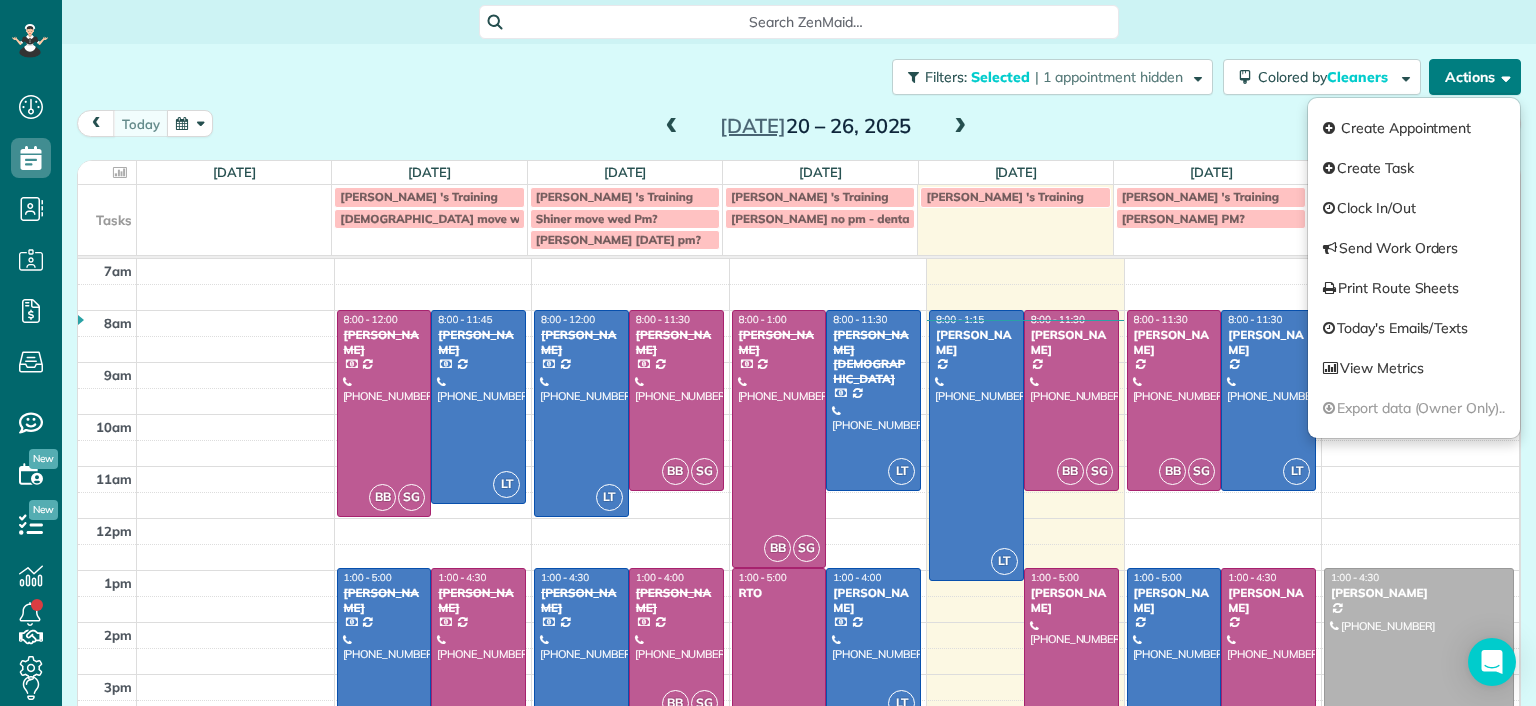 click on "Actions" at bounding box center [1475, 77] 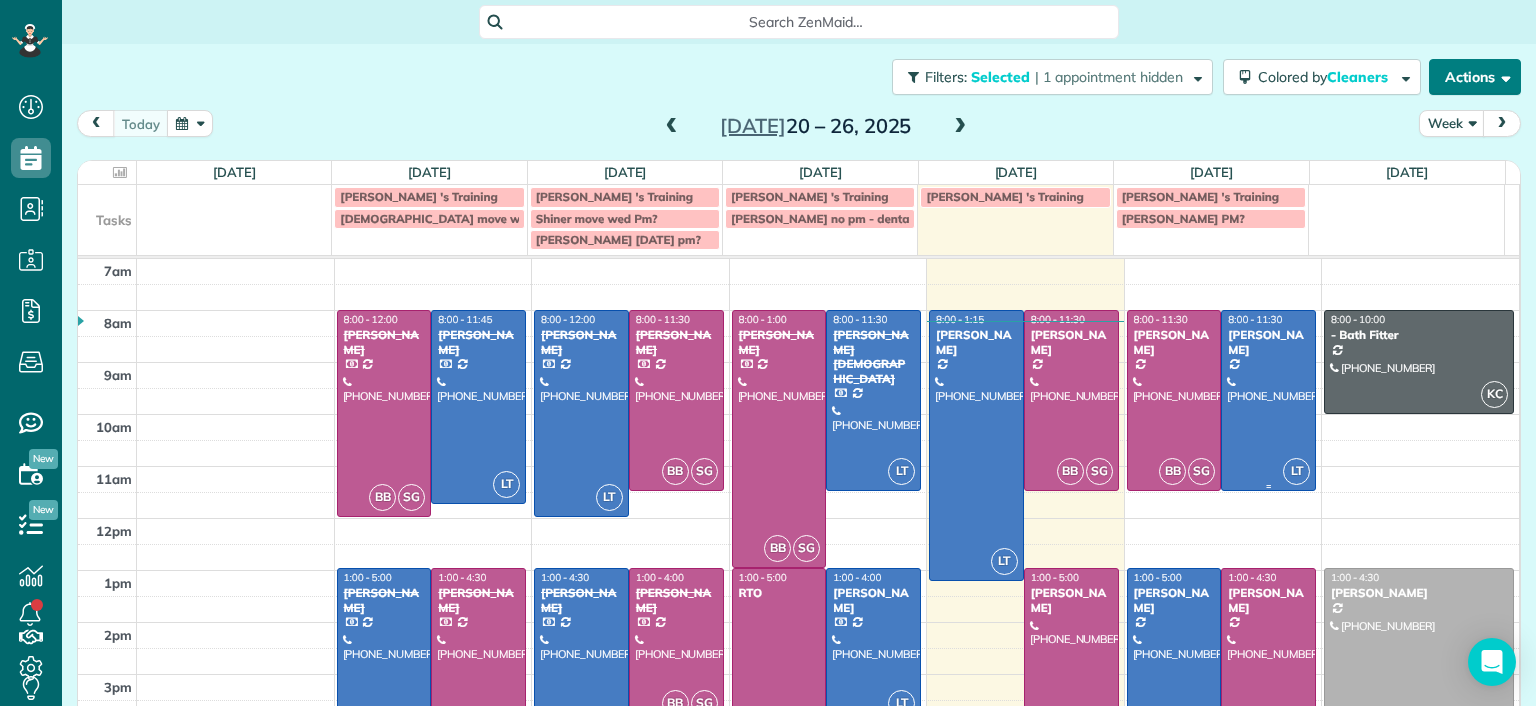 click at bounding box center [1268, 400] 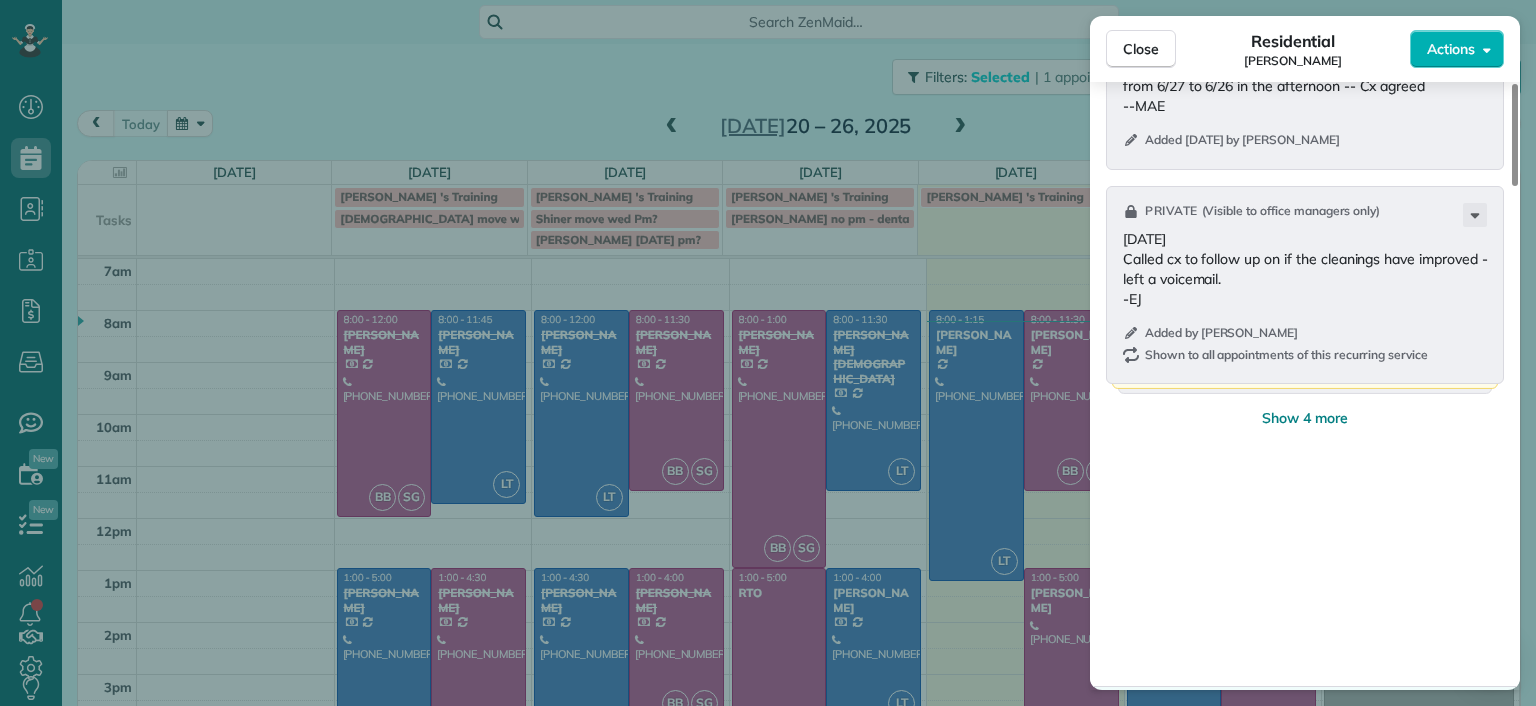scroll, scrollTop: 2990, scrollLeft: 0, axis: vertical 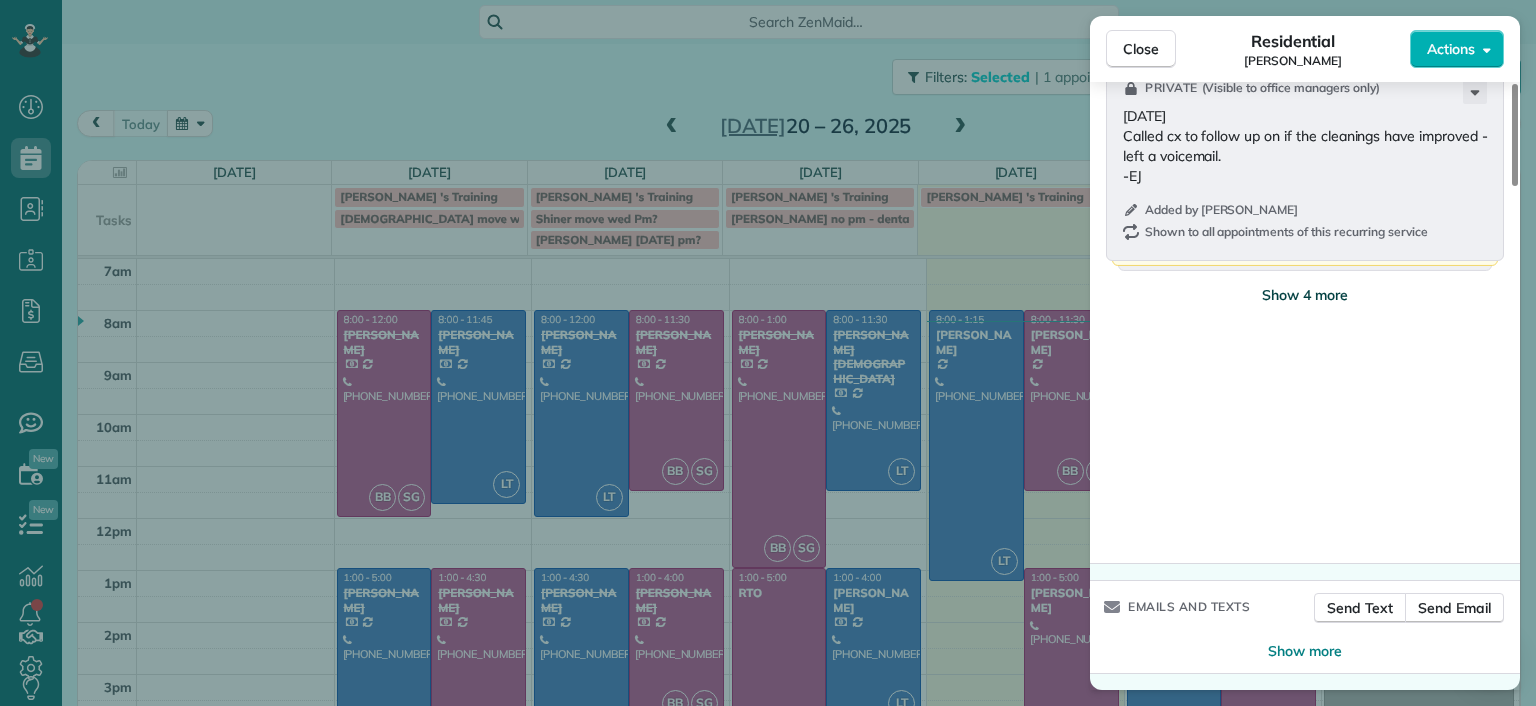 click on "Show 4 more" at bounding box center (1305, 295) 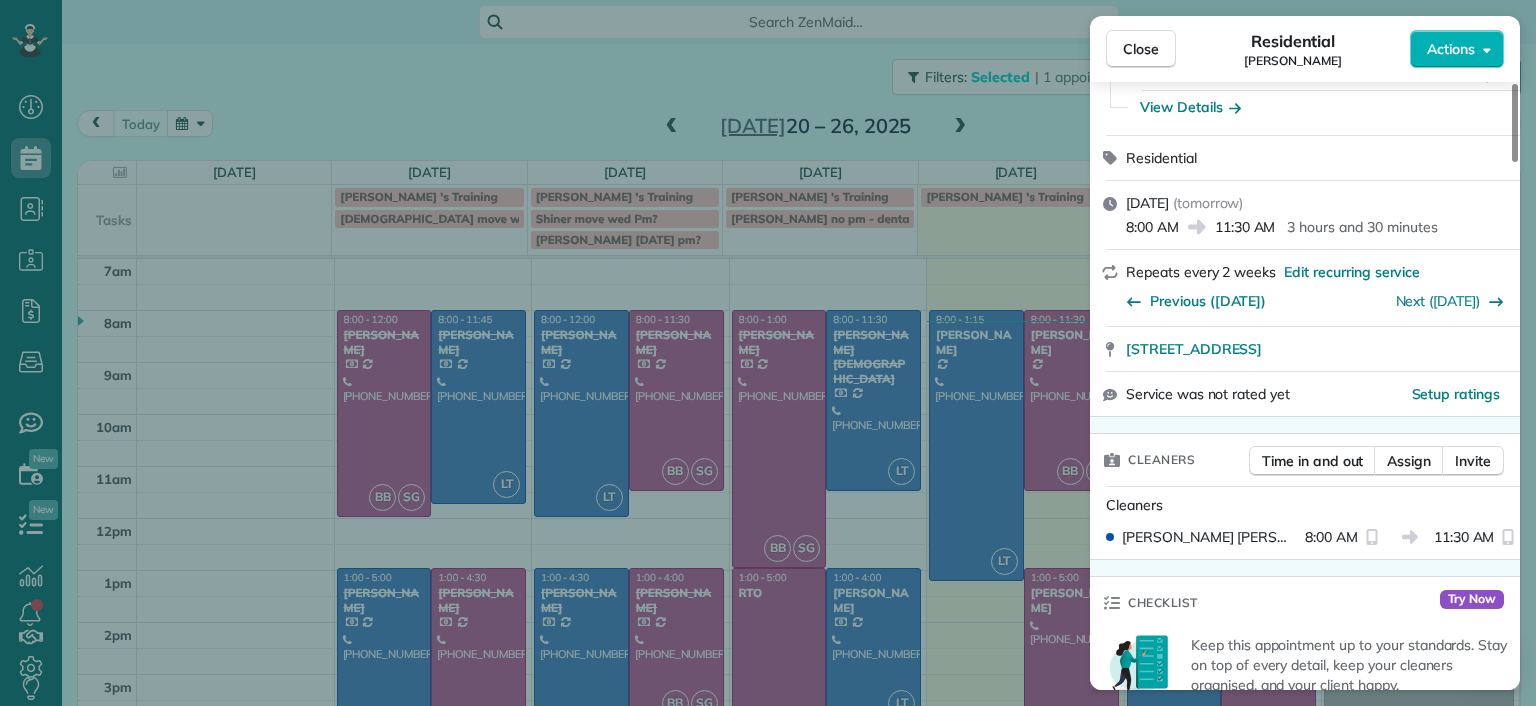 scroll, scrollTop: 0, scrollLeft: 0, axis: both 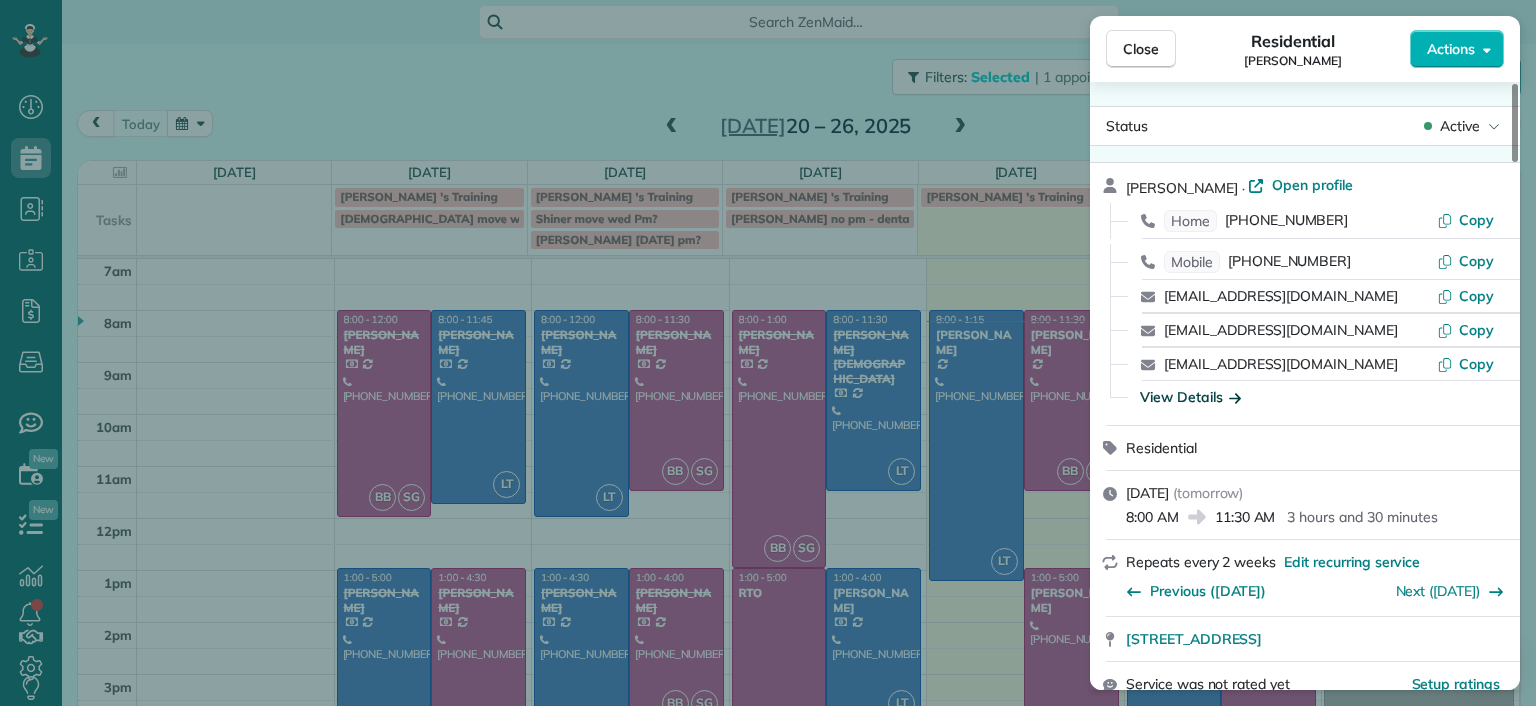 click on "View Details" at bounding box center (1190, 397) 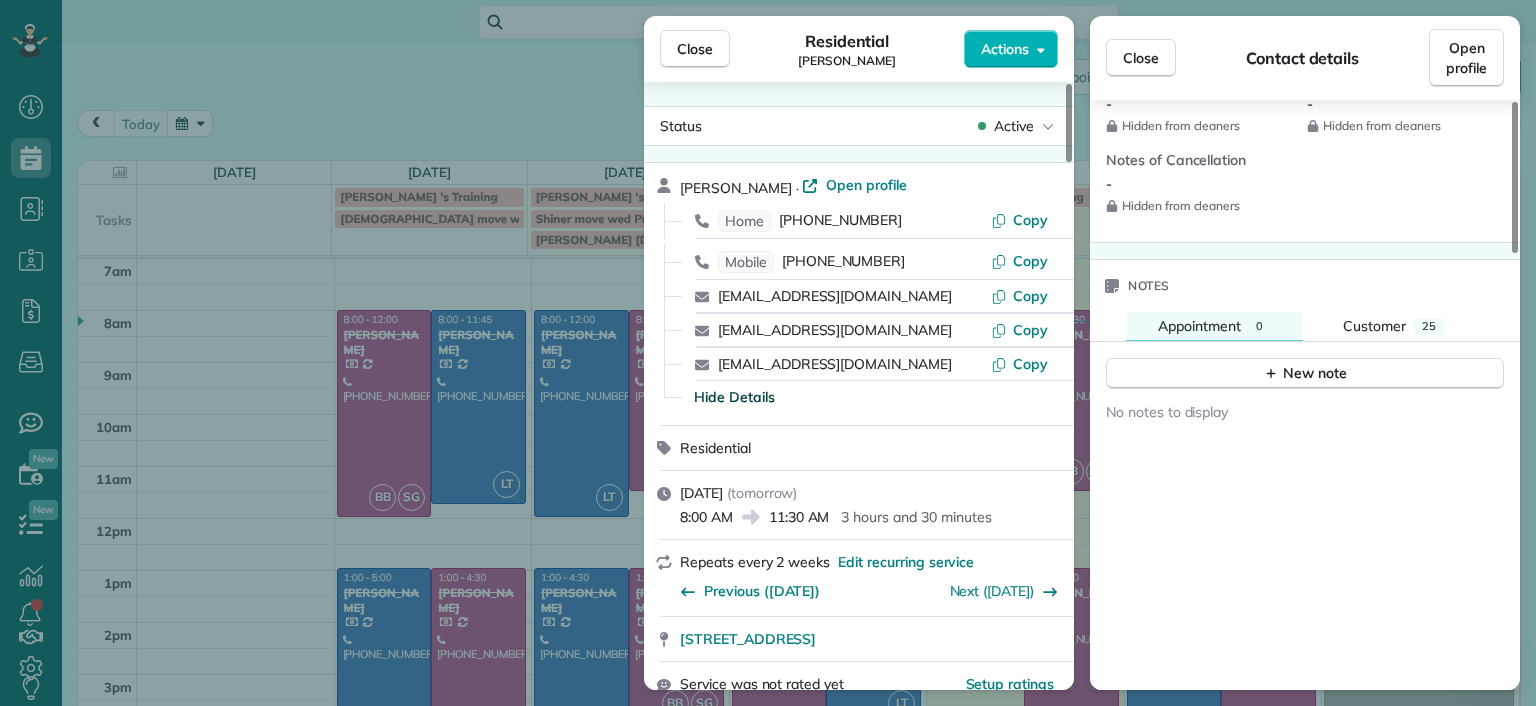 scroll, scrollTop: 1699, scrollLeft: 0, axis: vertical 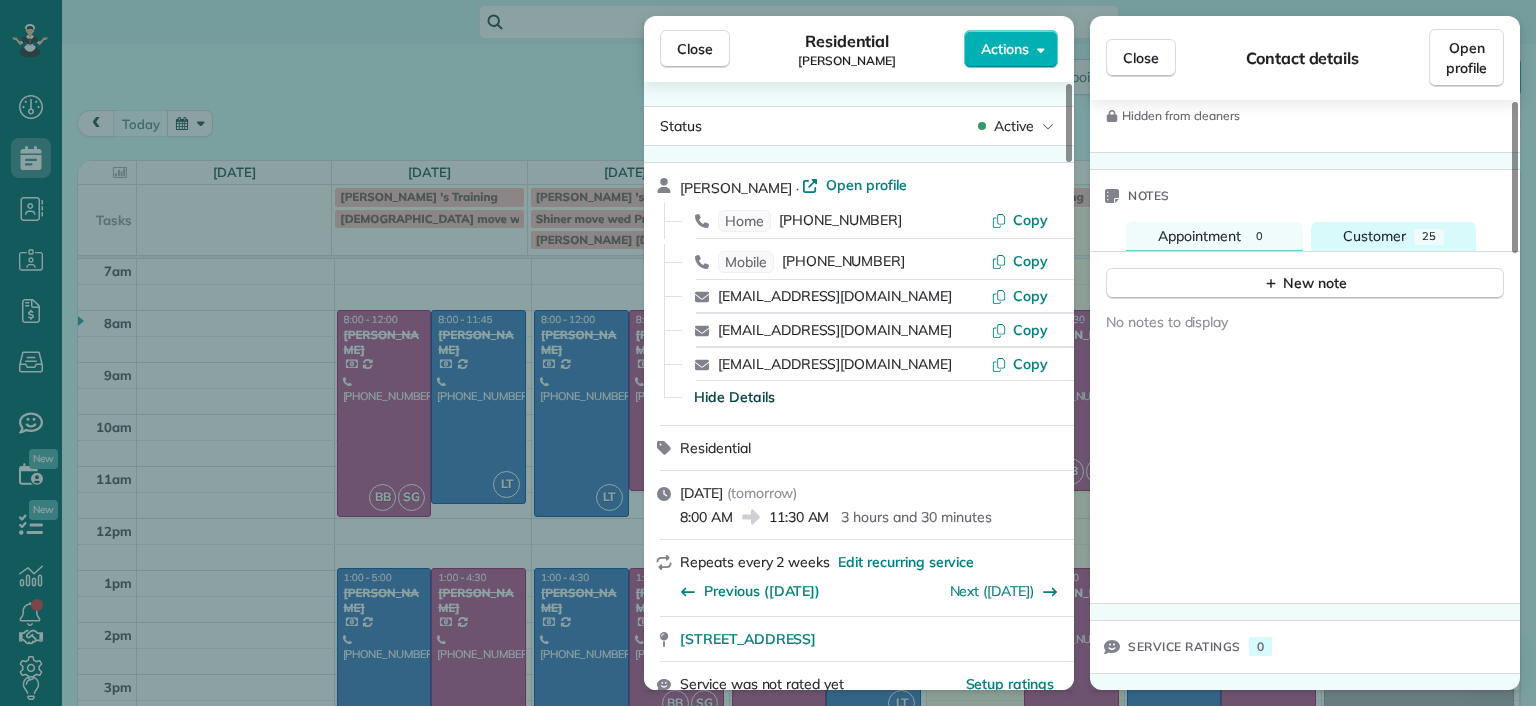 click on "Customer" at bounding box center (1374, 236) 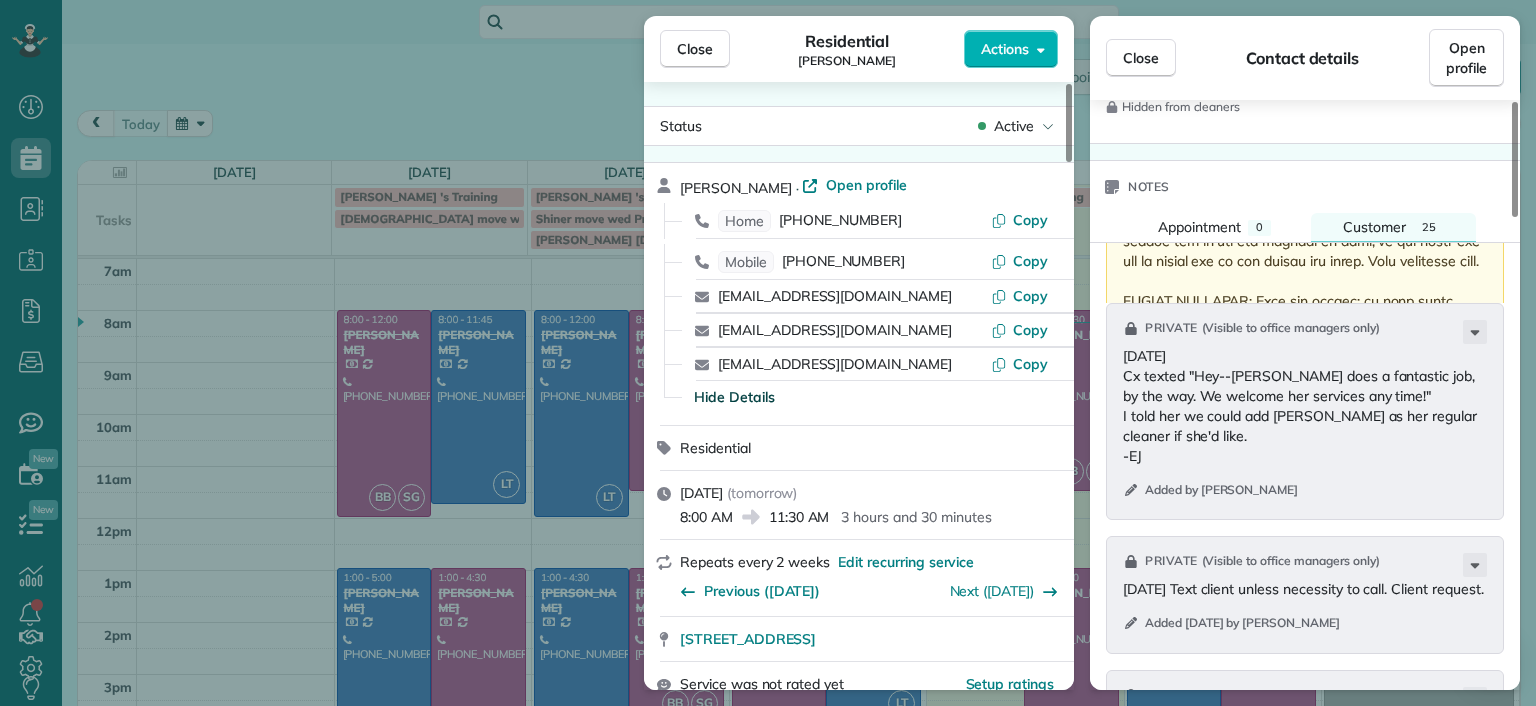 scroll, scrollTop: 2299, scrollLeft: 0, axis: vertical 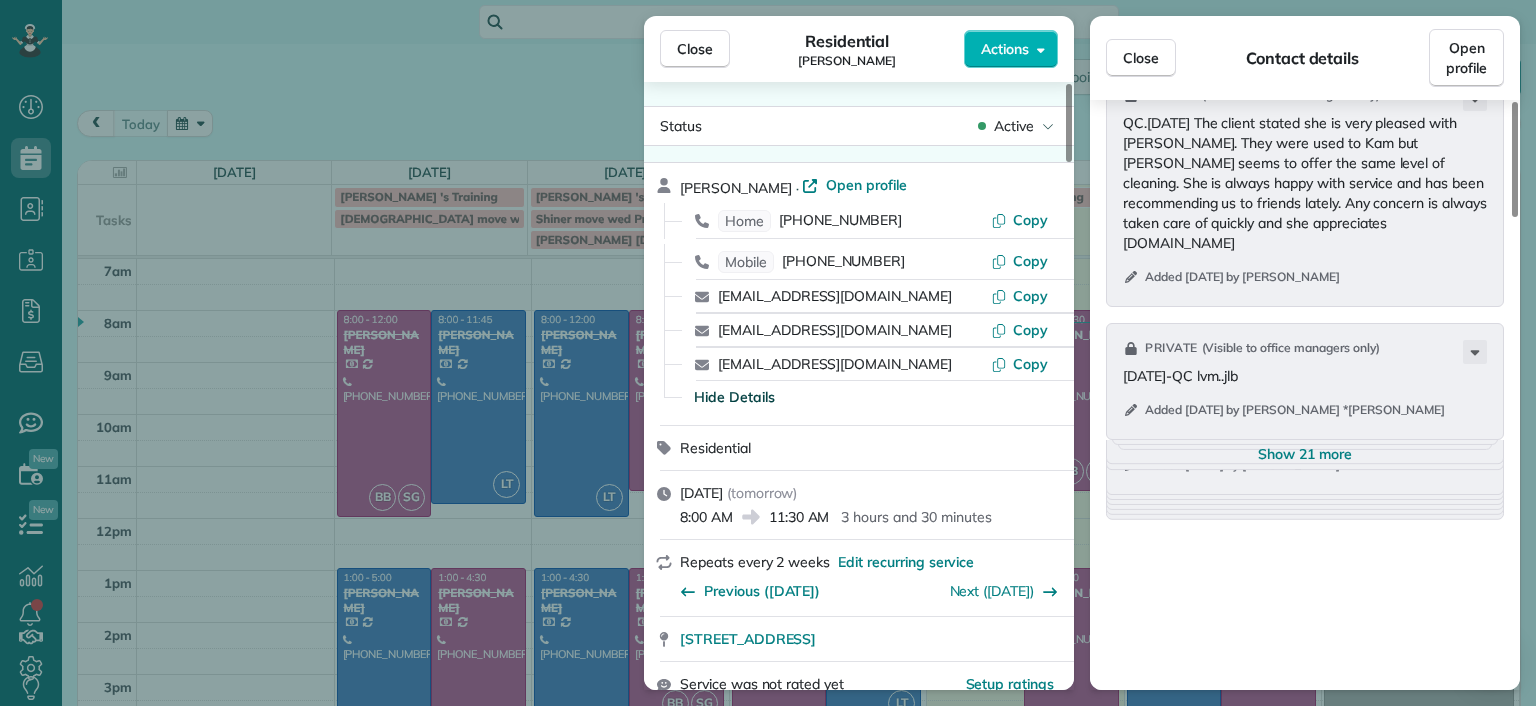 click on "Private ( Visible to office managers only ) [DATE]-QC lvm..jlb Added [DATE] by [PERSON_NAME] *[PERSON_NAME]" at bounding box center [1305, 381] 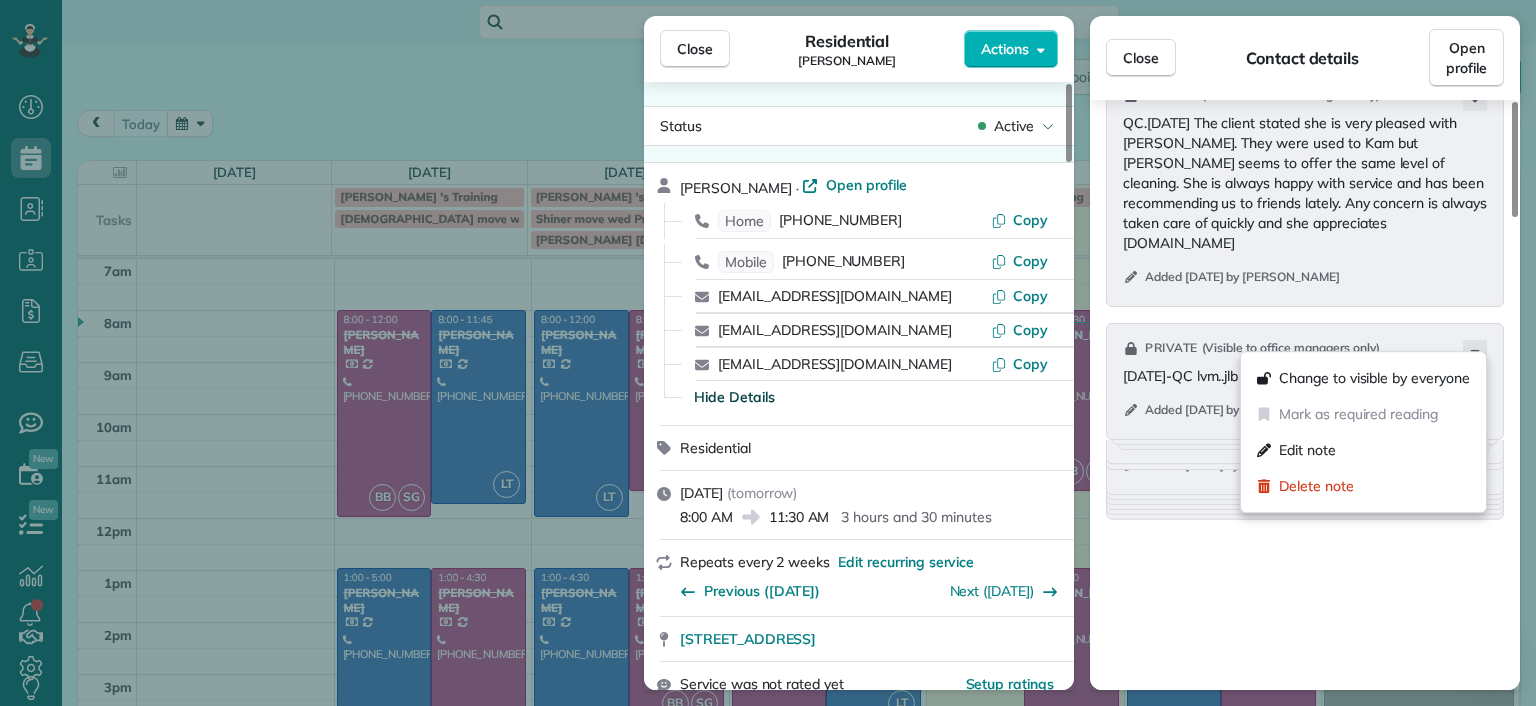 click 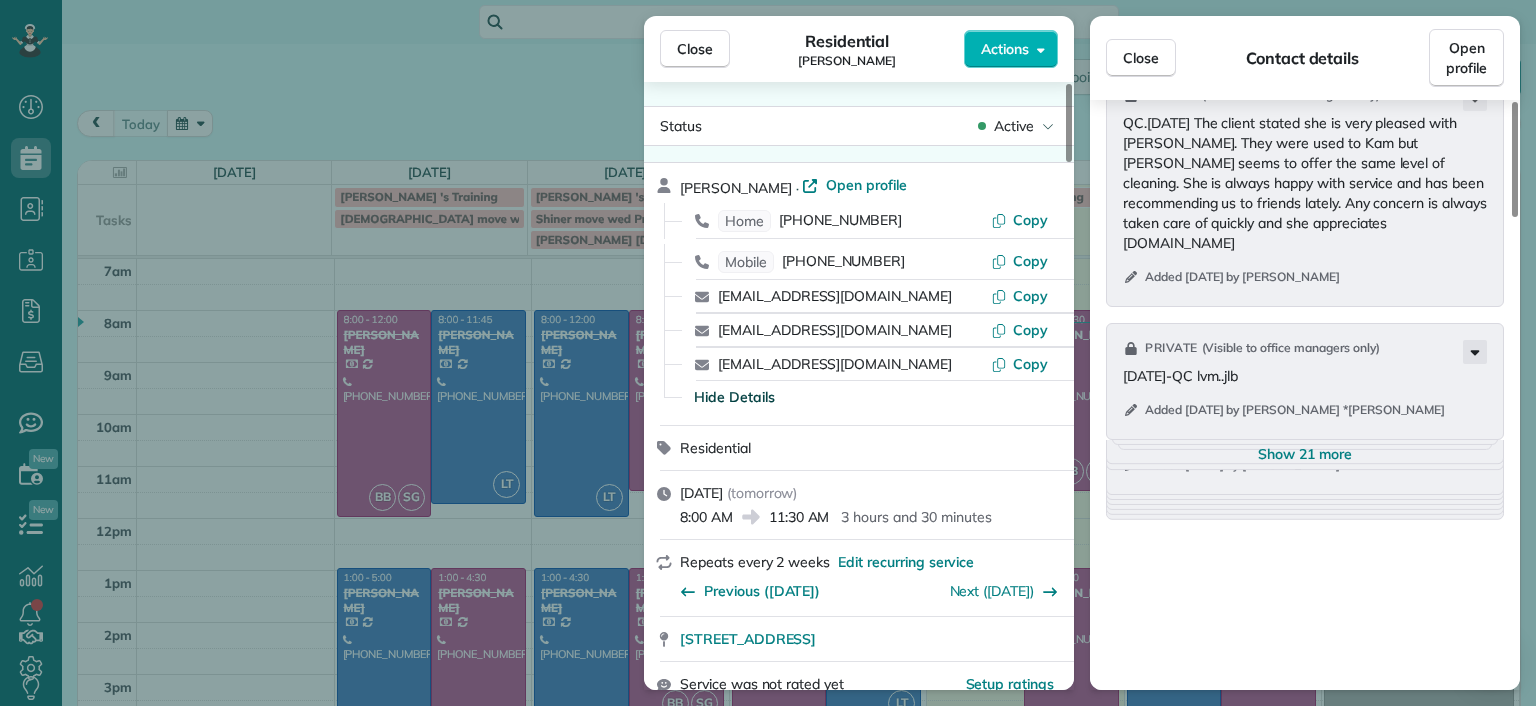 click 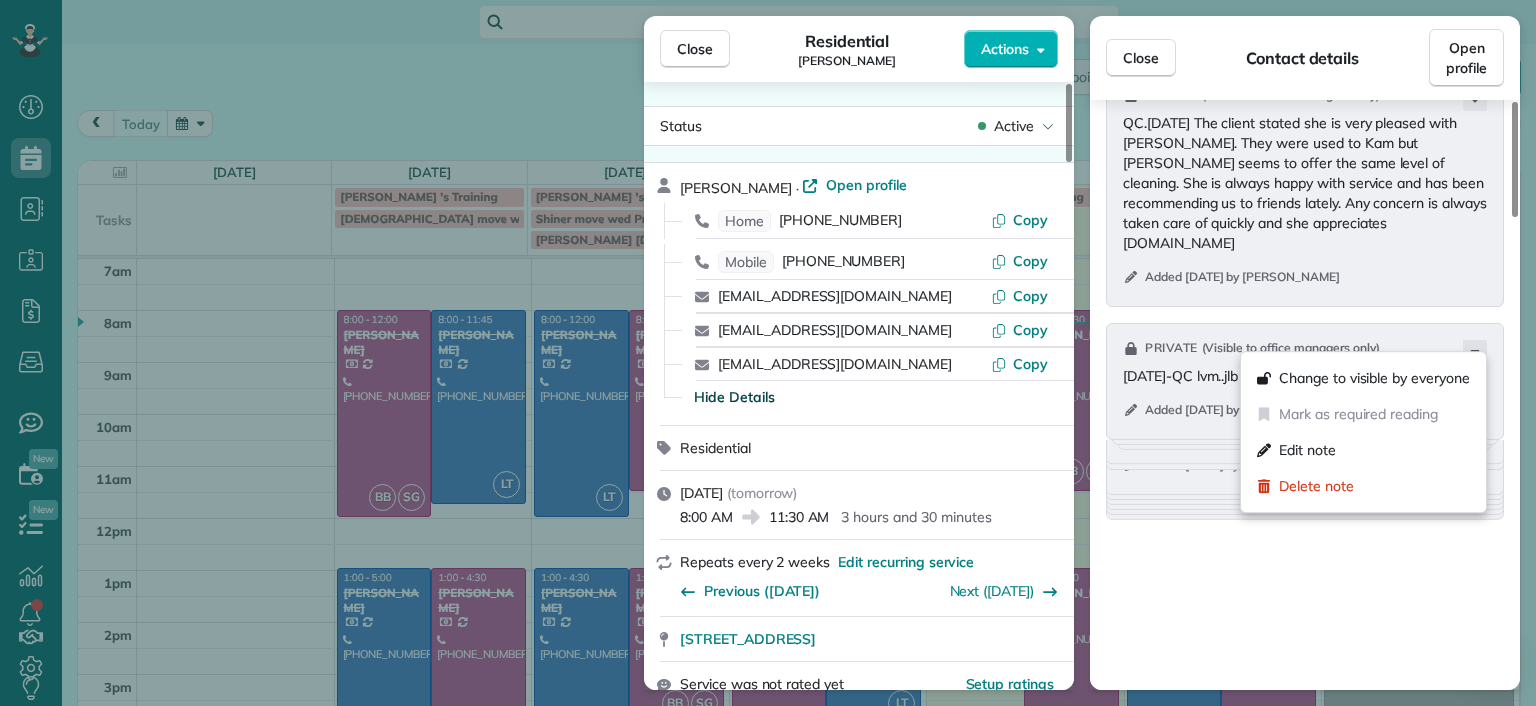 click 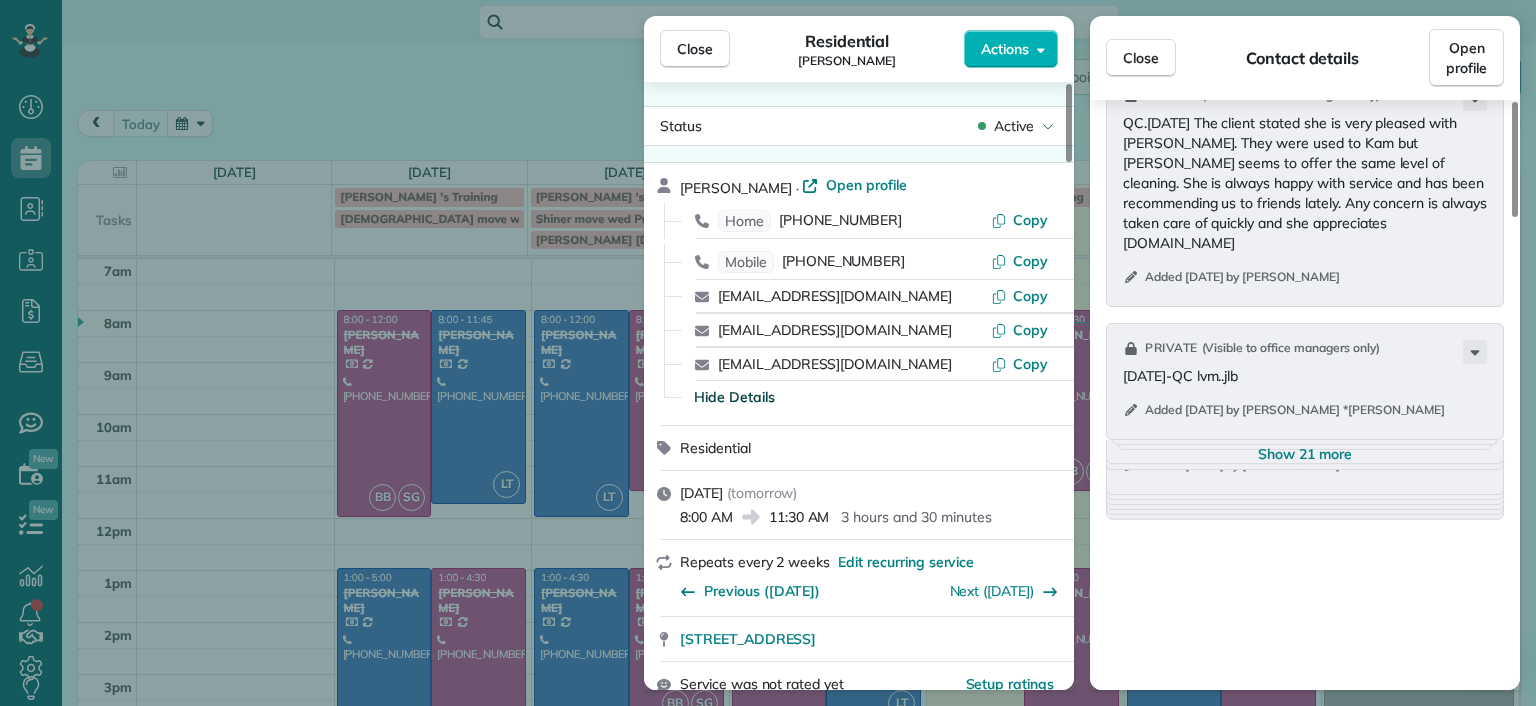 click on "Show 21 more" at bounding box center [1305, 454] 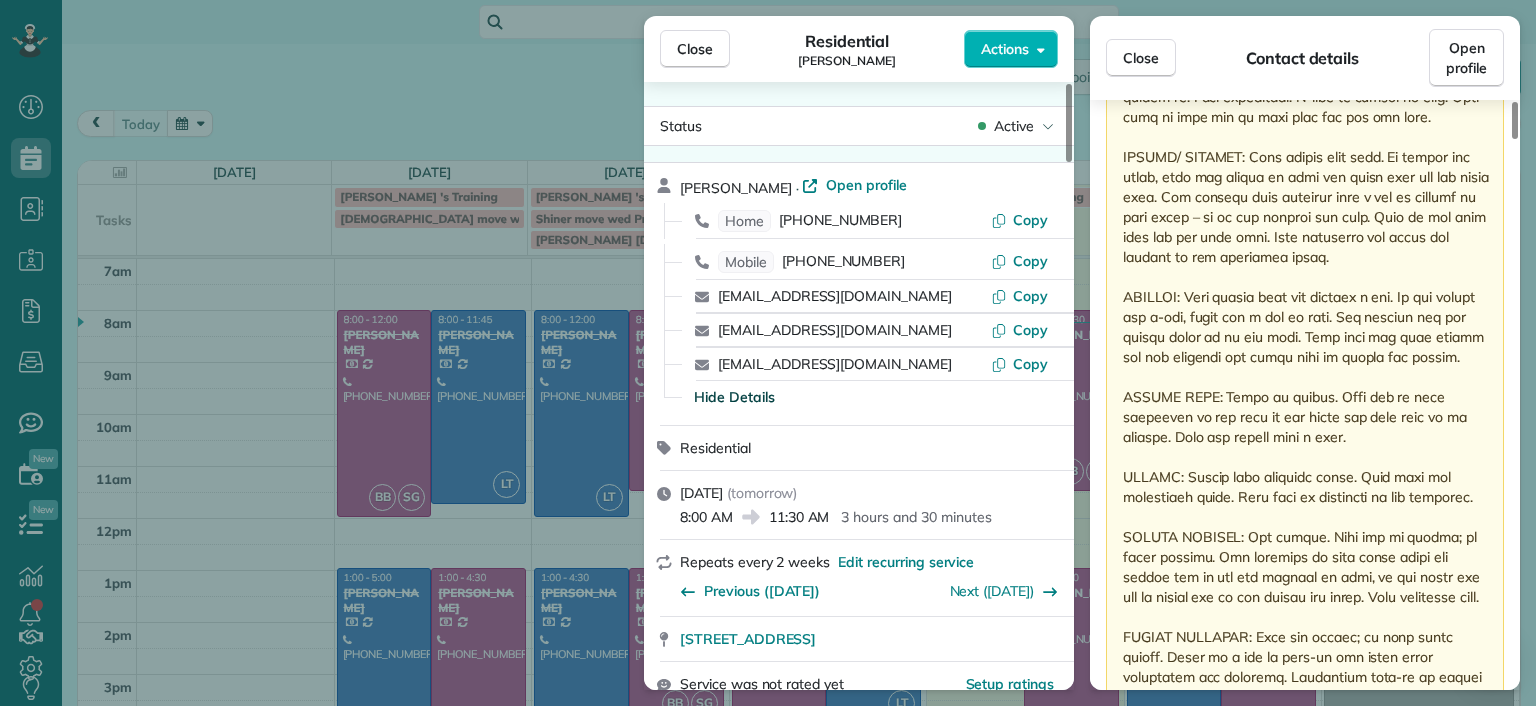 scroll, scrollTop: 7556, scrollLeft: 0, axis: vertical 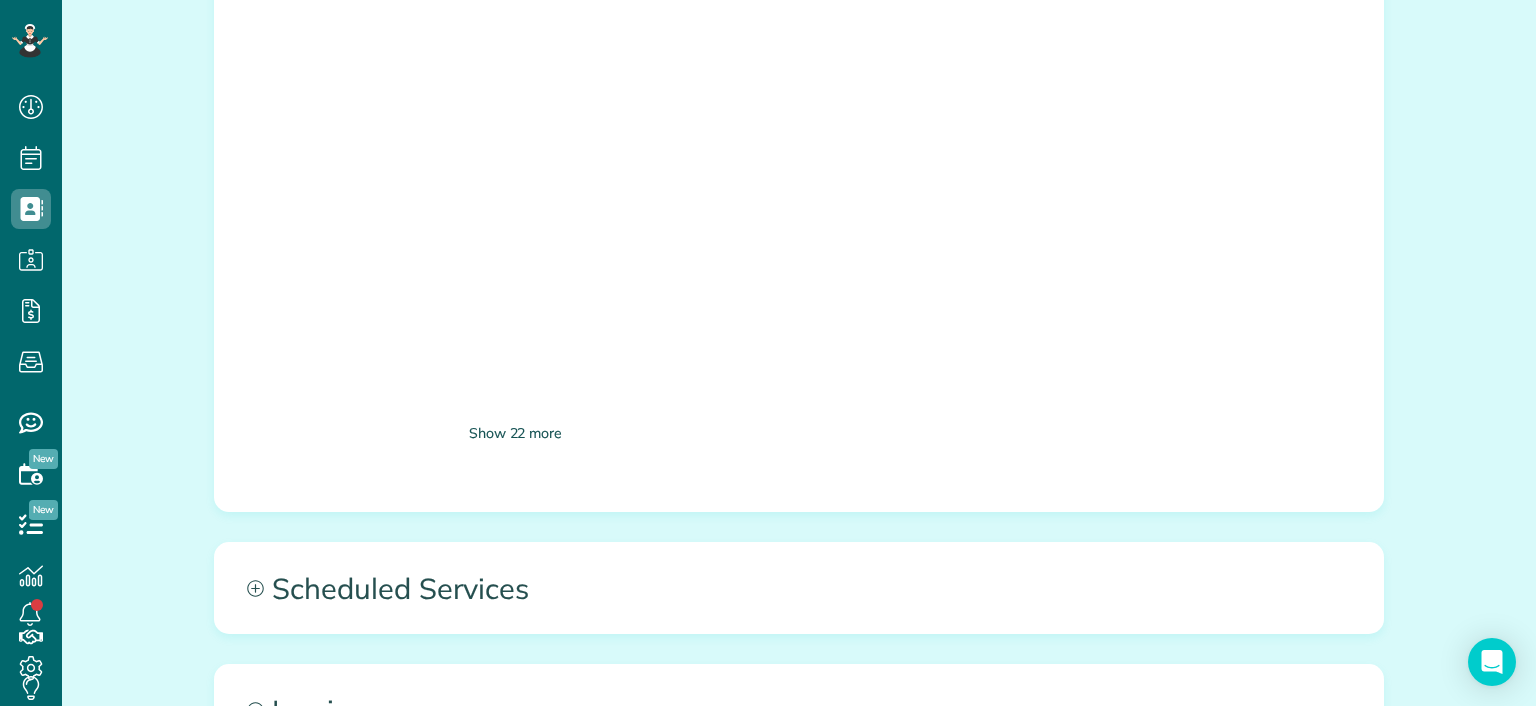 click on "Show 22 more" at bounding box center [515, 433] 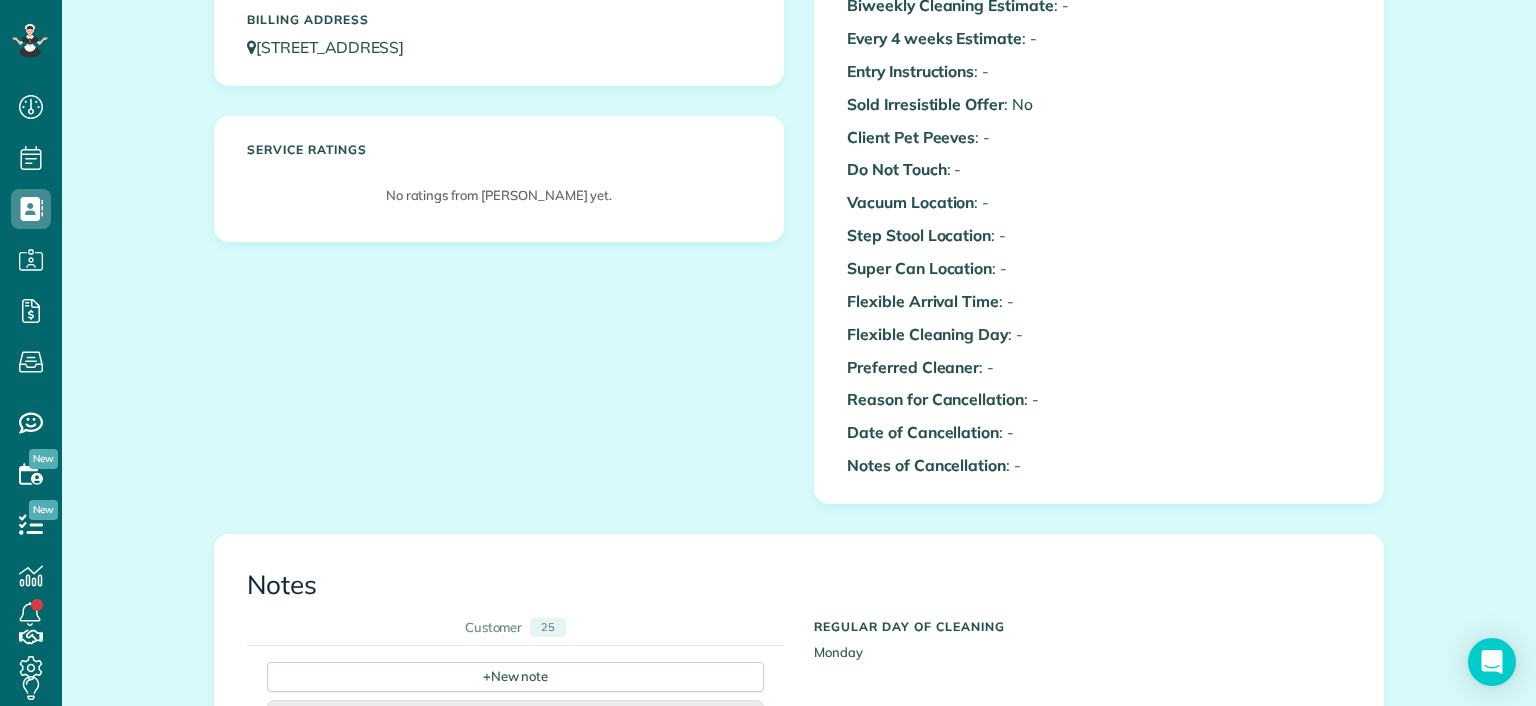 scroll, scrollTop: 30, scrollLeft: 0, axis: vertical 